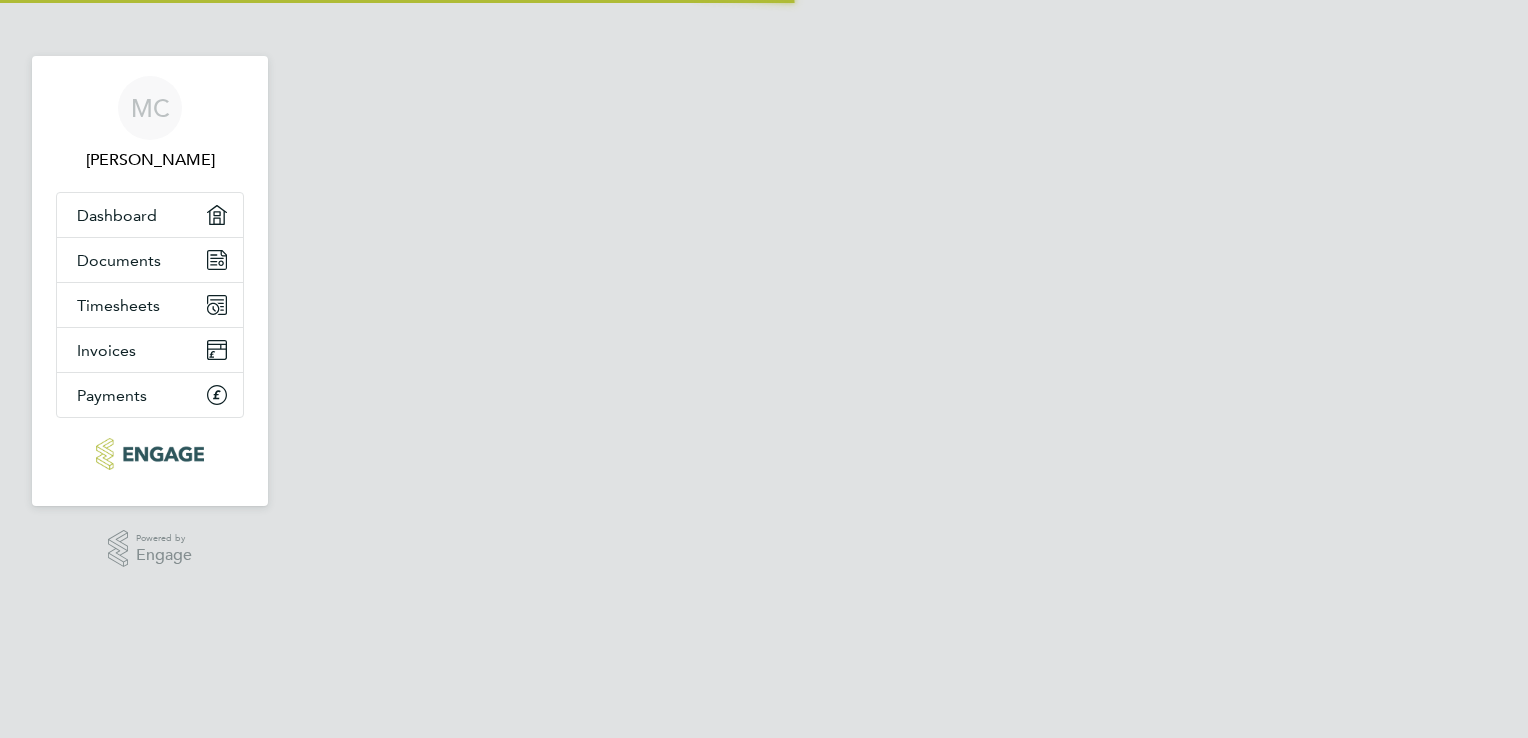 scroll, scrollTop: 0, scrollLeft: 0, axis: both 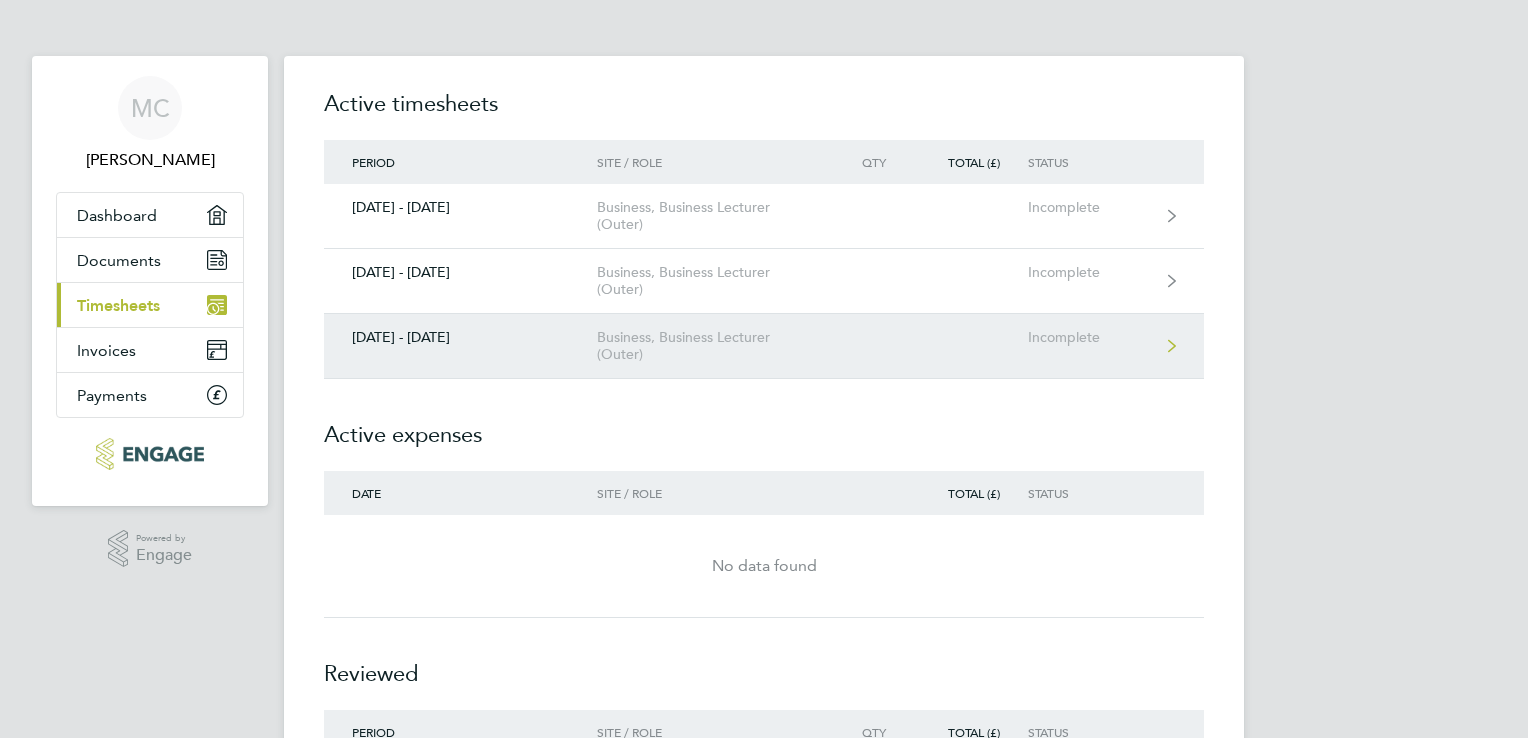 click on "Business, Business Lecturer  (Outer)" 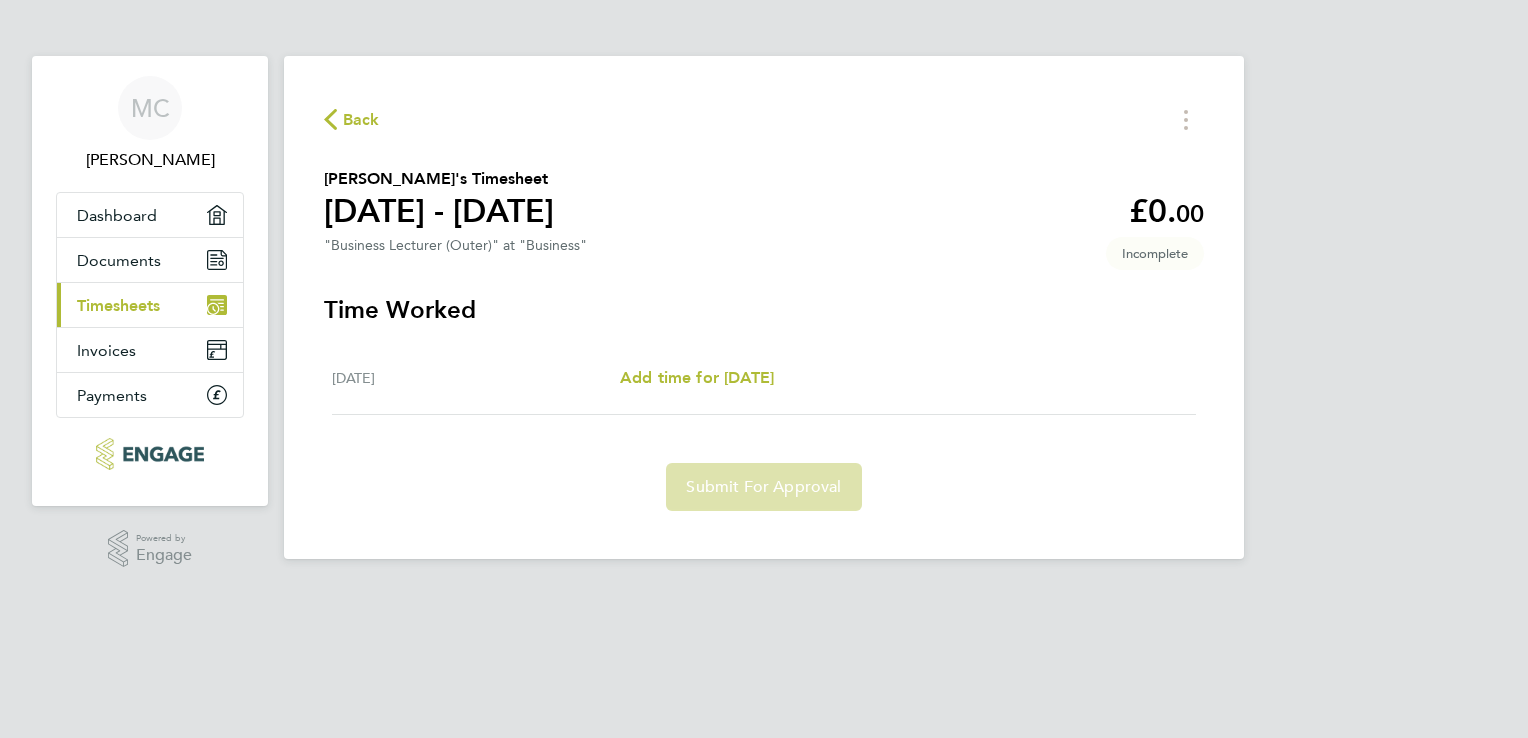 click 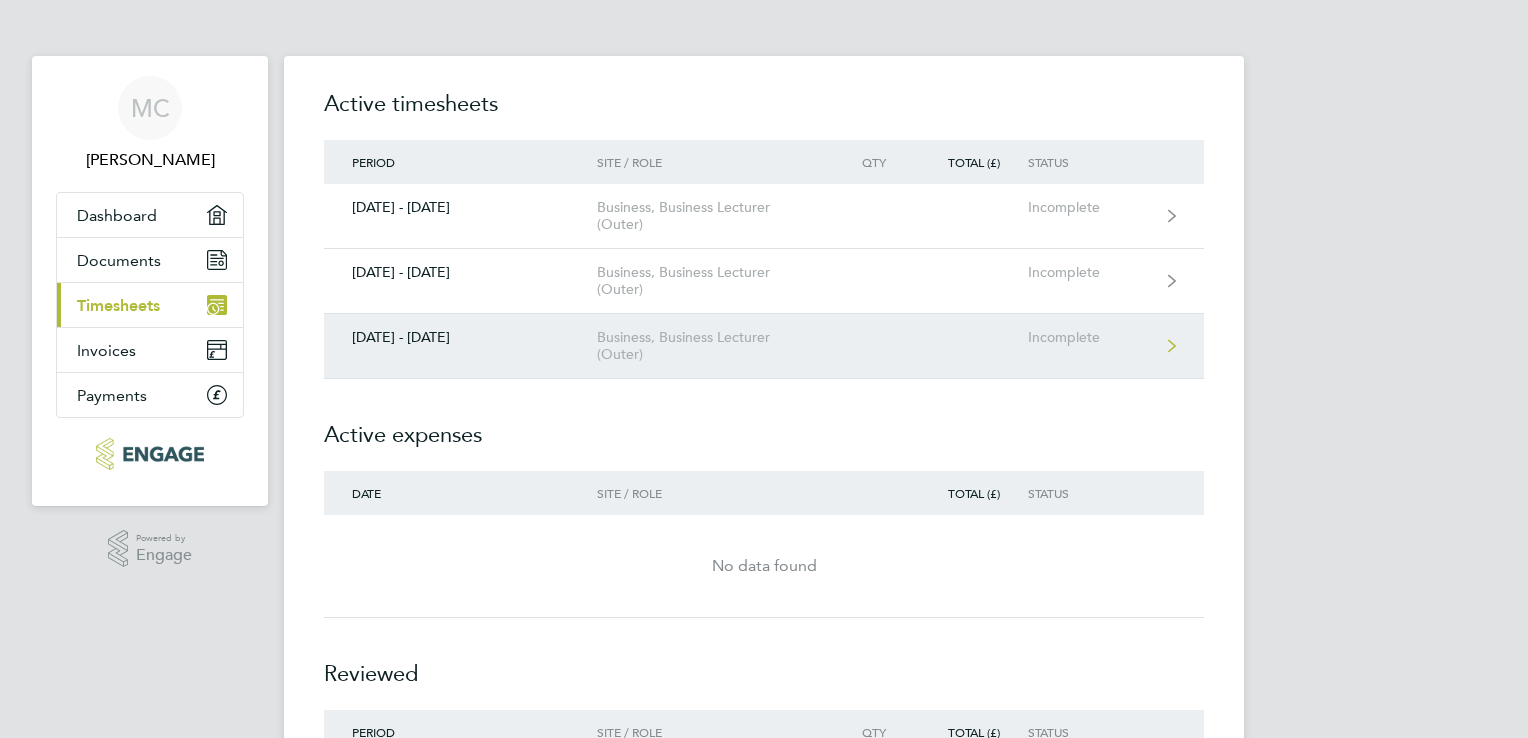 click 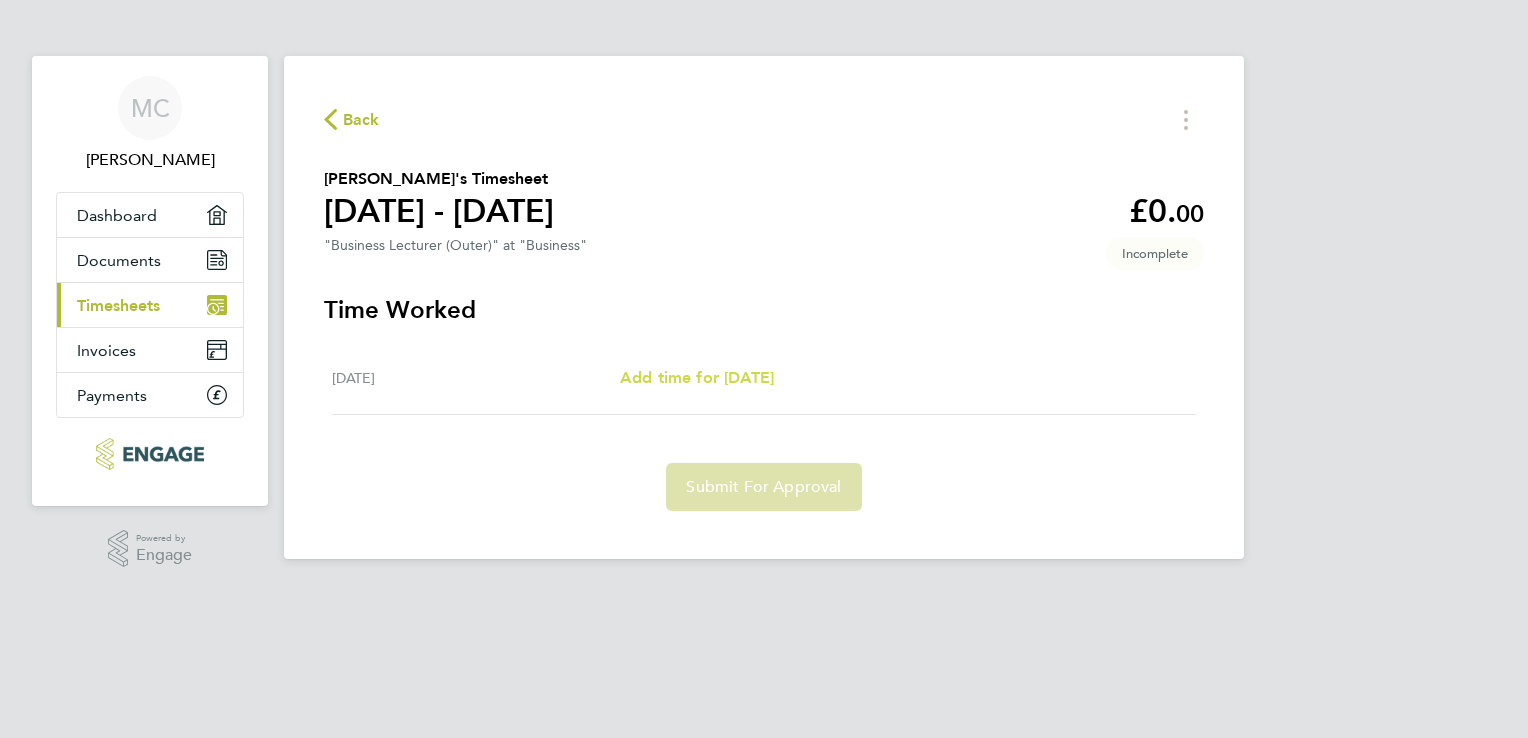 click on "Add time for [DATE]" at bounding box center [697, 377] 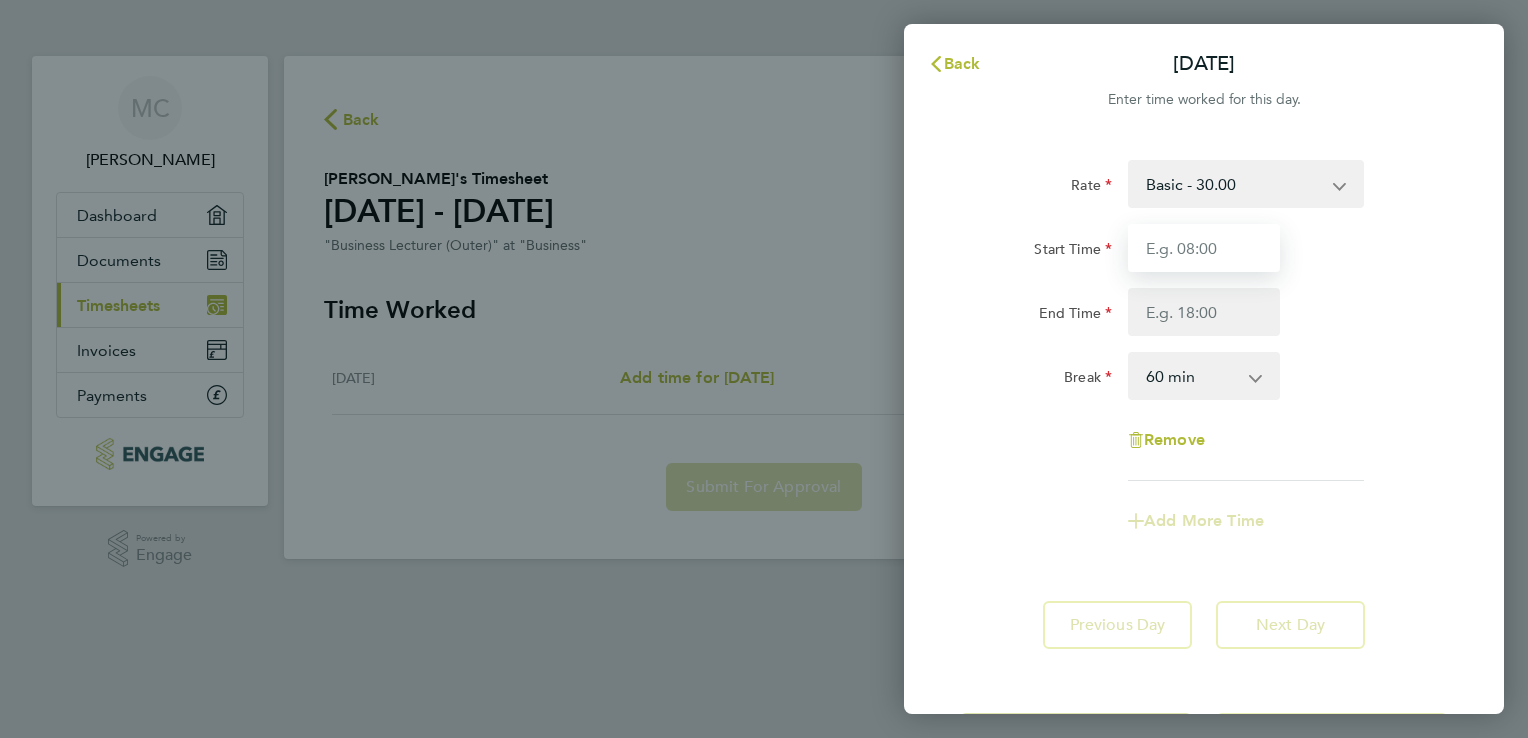 click on "Start Time" at bounding box center [1204, 248] 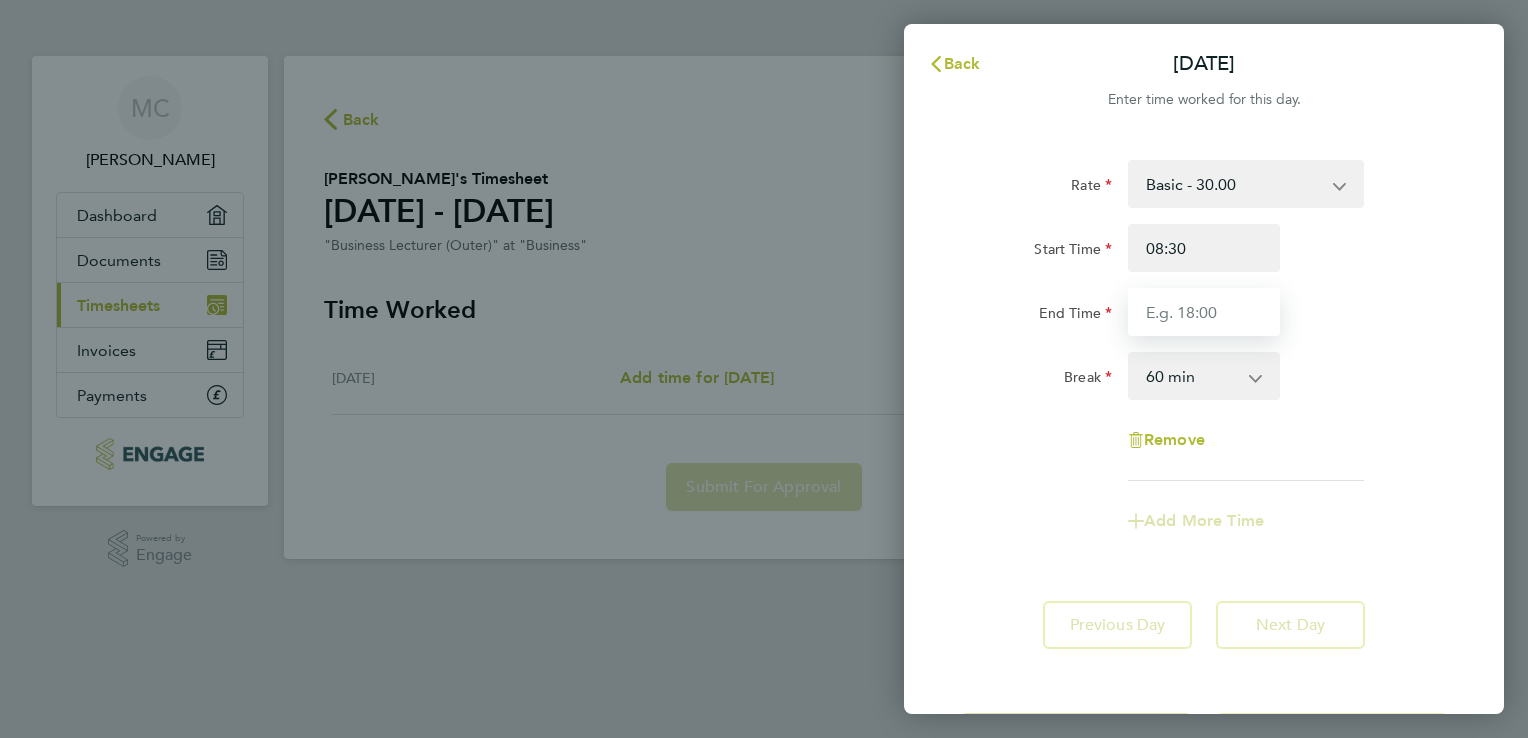 type on "17:00" 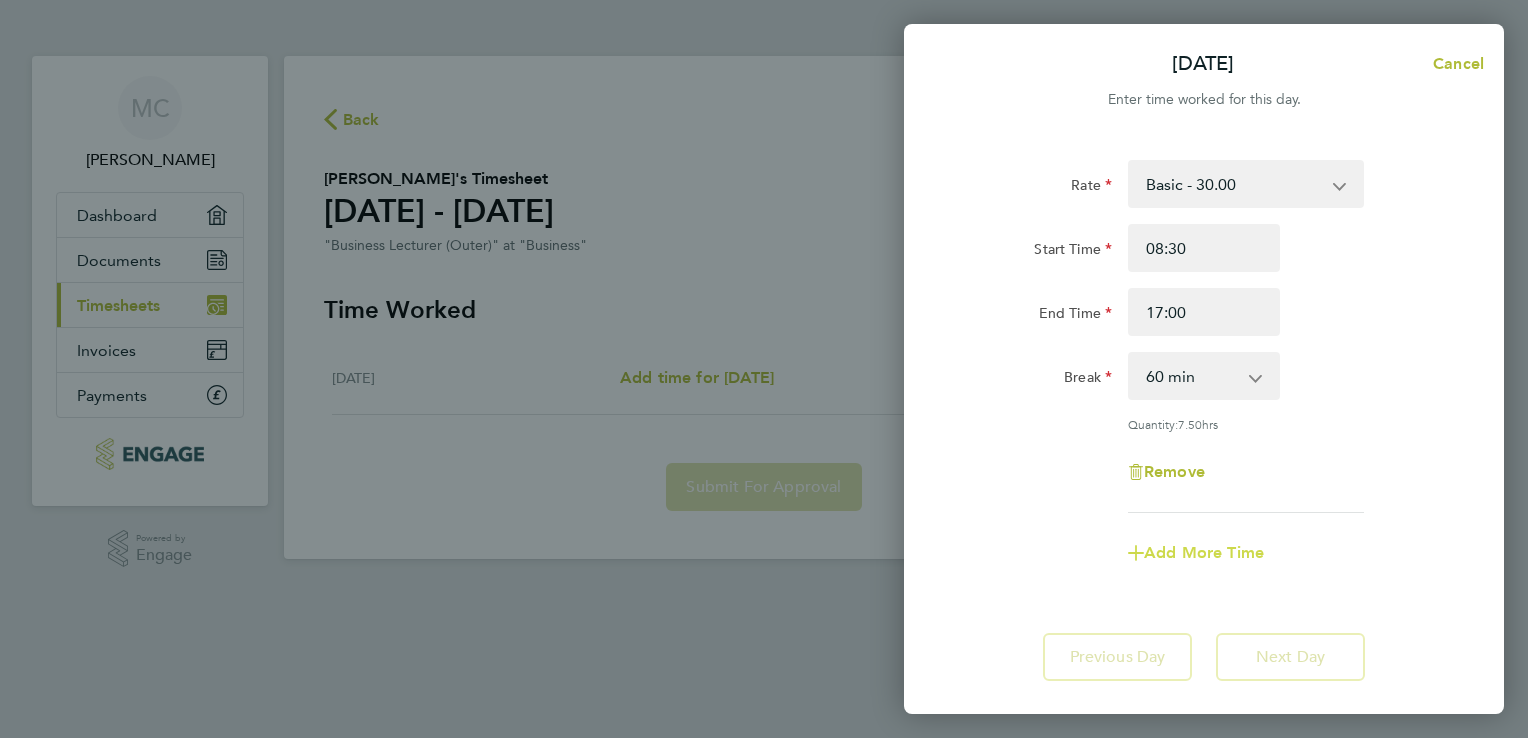 click on "Add More Time" 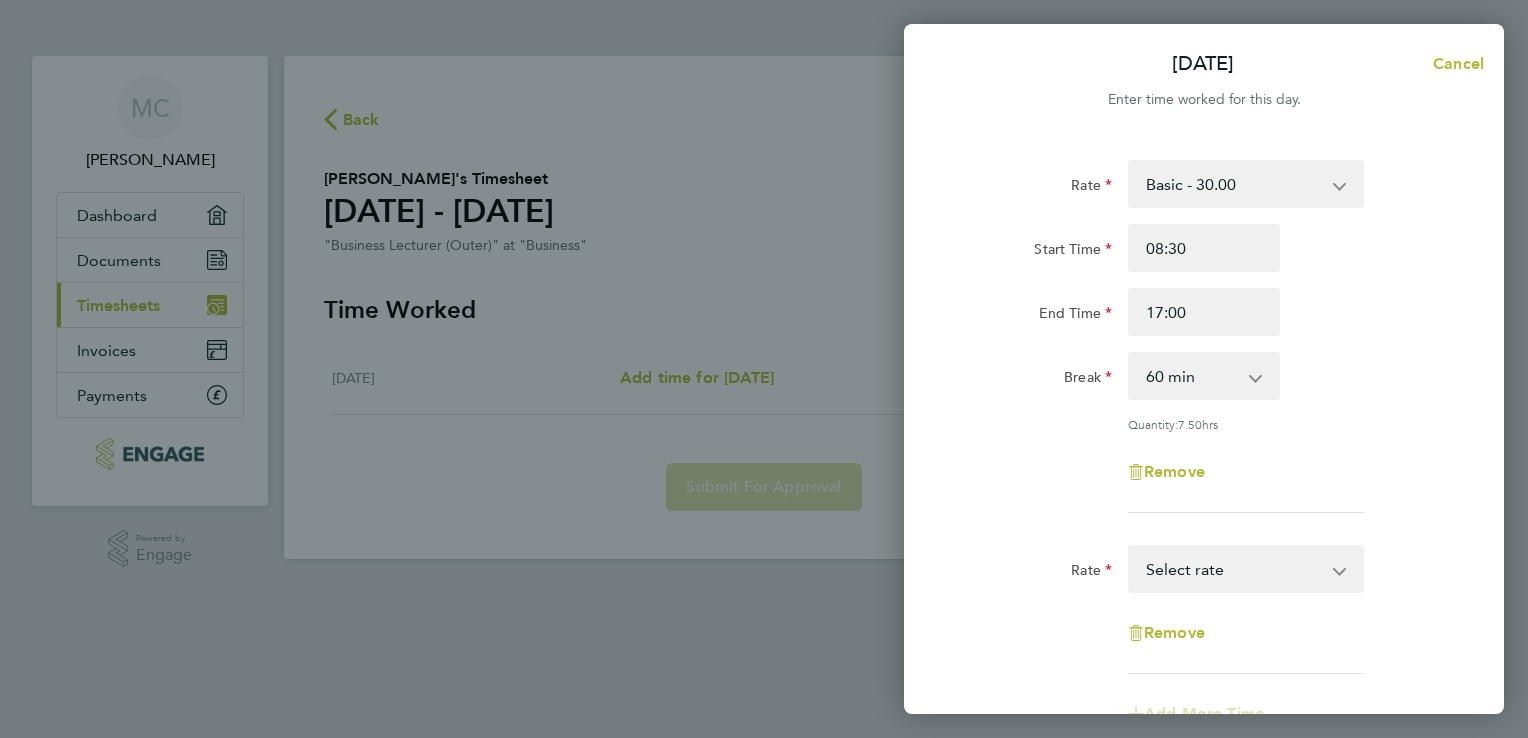 click on "[DATE]  Cancel  Enter time worked for this day.  Rate  Basic - 30.00
Start Time 08:30 End Time 17:00 Break  0 min   15 min   30 min   45 min   60 min   75 min   90 min
Quantity:  7.50  hrs
Remove  Rate  Basic - 30.00   Select rate
Remove
Add More Time   Previous Day   Next Day   Save Timesheet   Save & Submit Timesheet" 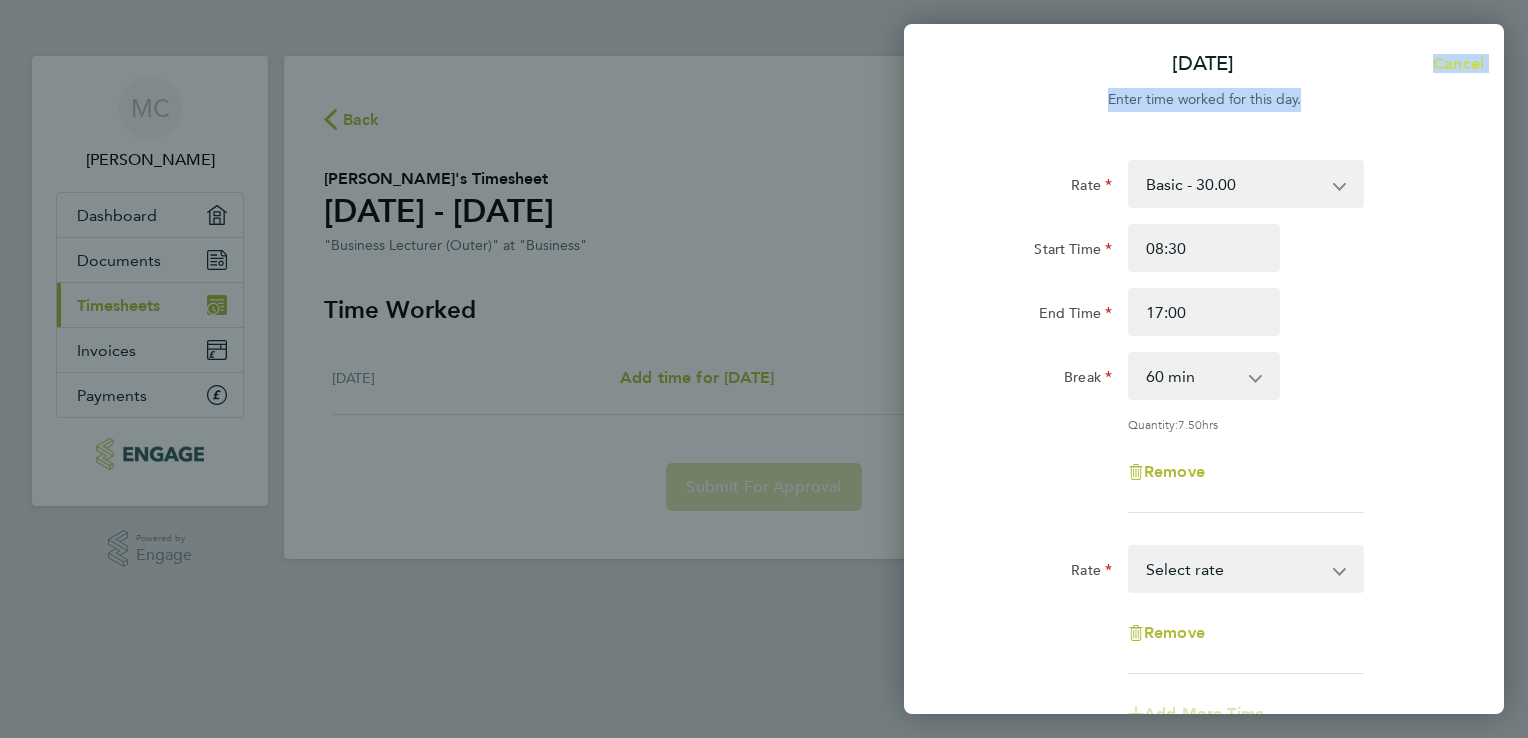 drag, startPoint x: 1428, startPoint y: 112, endPoint x: 1413, endPoint y: 49, distance: 64.7611 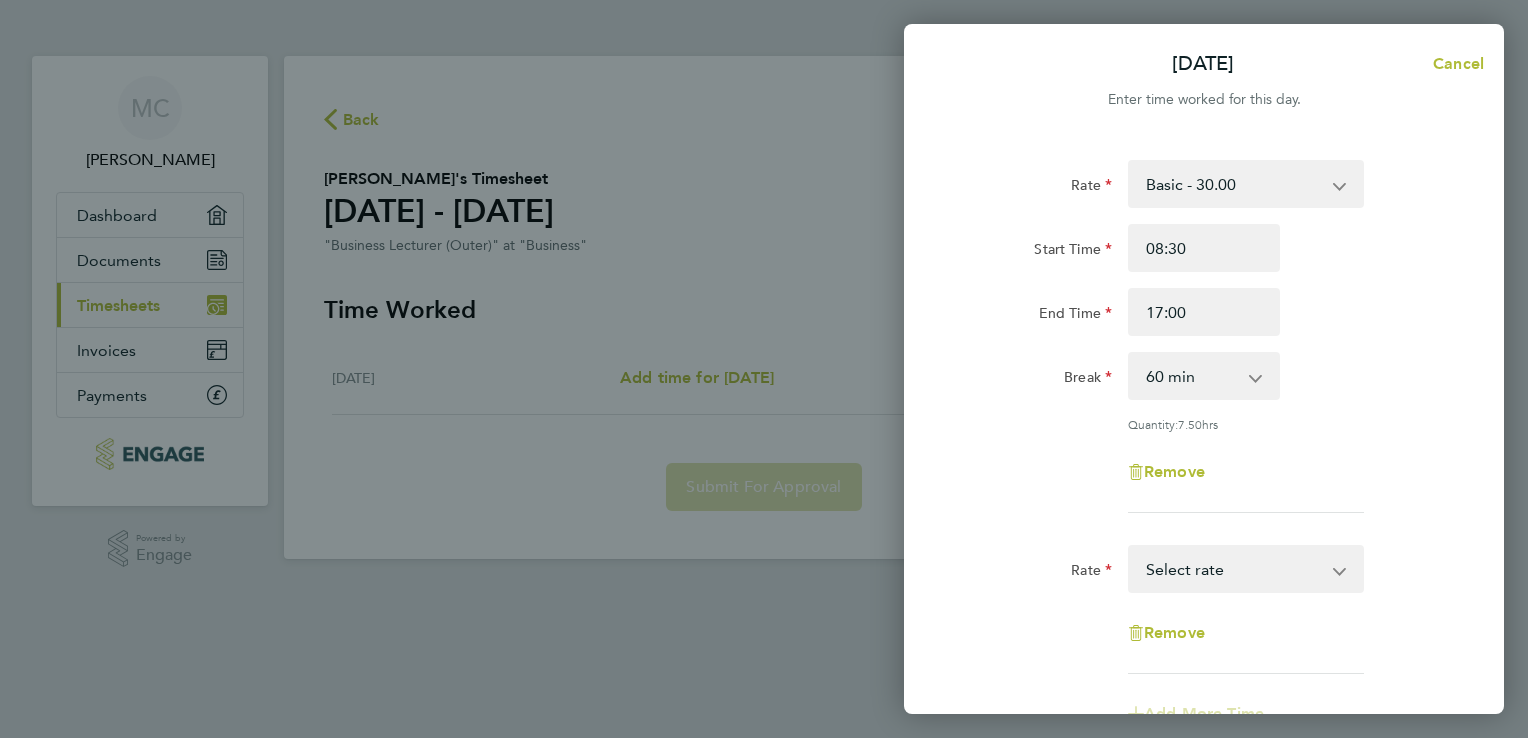 click on "Rate  Basic - 30.00
Start Time 08:30 End Time 17:00 Break  0 min   15 min   30 min   45 min   60 min   75 min   90 min
Quantity:  7.50  hrs
Remove" 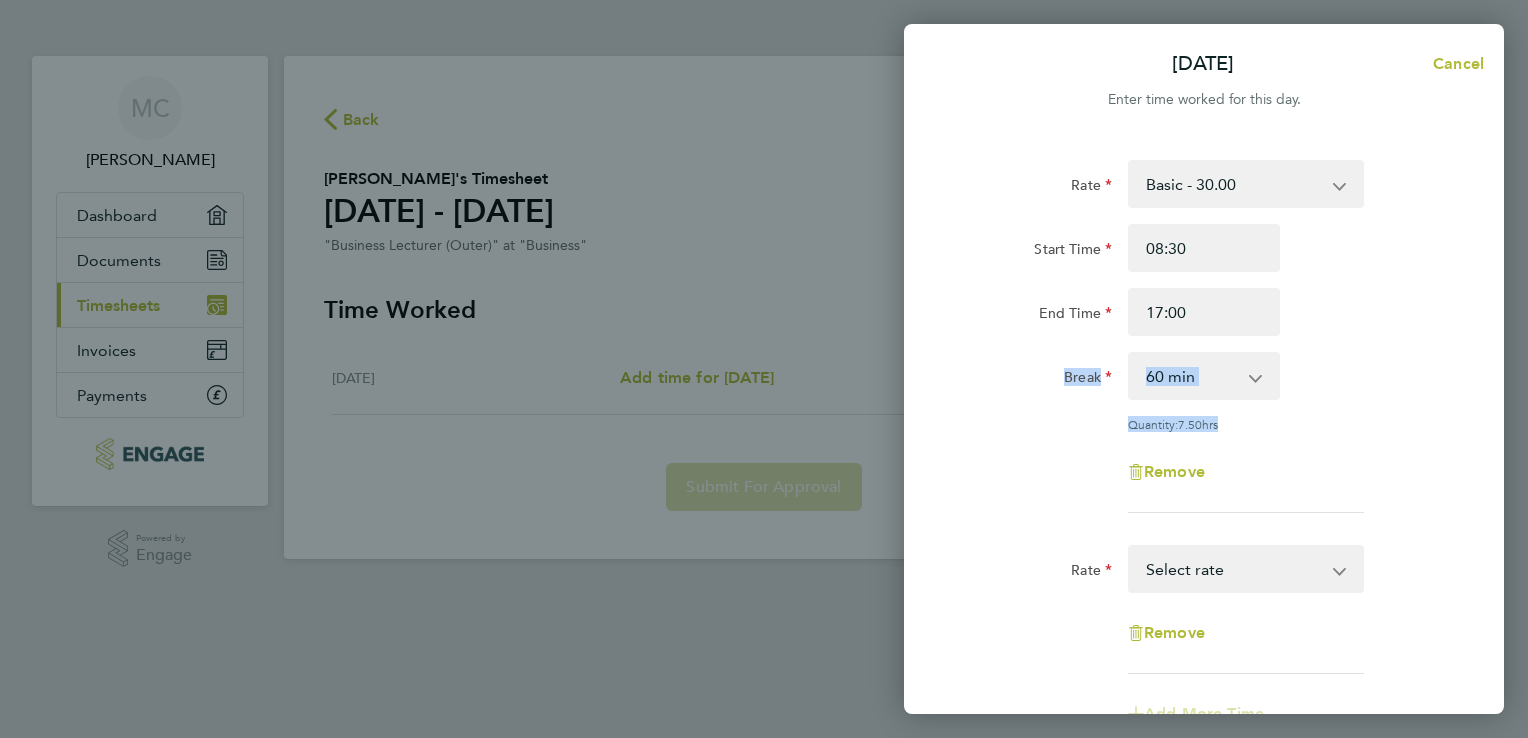 drag, startPoint x: 1000, startPoint y: 442, endPoint x: 976, endPoint y: 335, distance: 109.65856 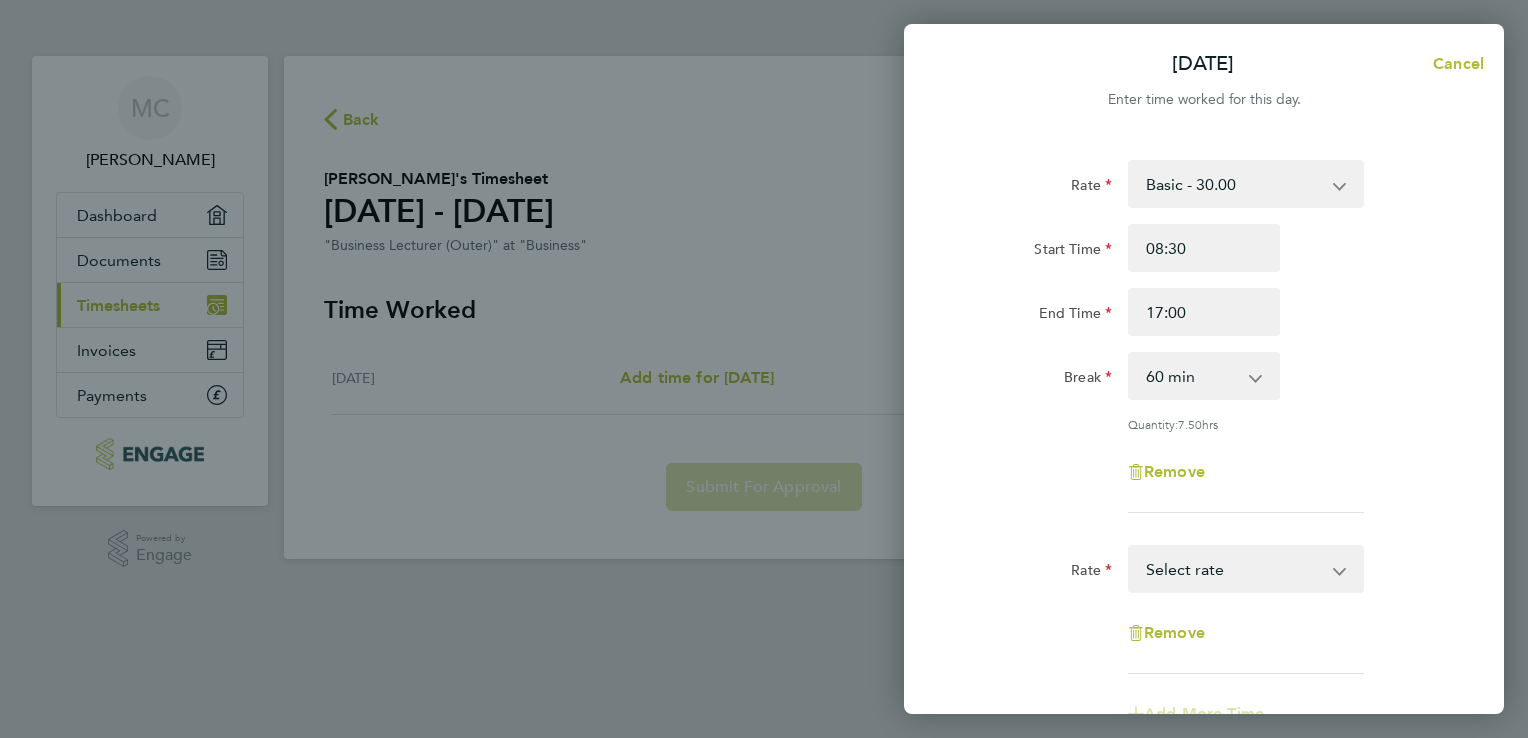 drag, startPoint x: 976, startPoint y: 335, endPoint x: 952, endPoint y: 89, distance: 247.16795 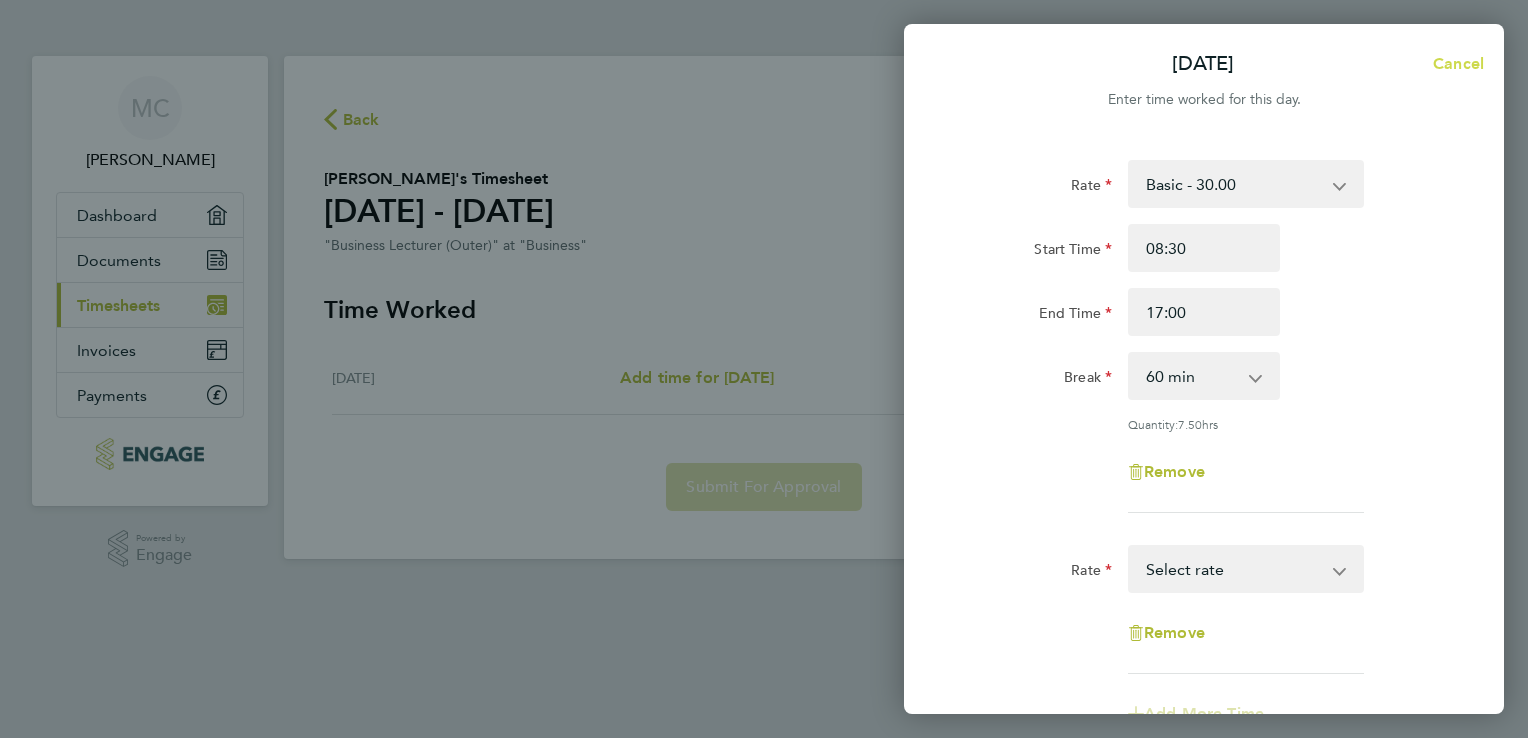 click on "Cancel" 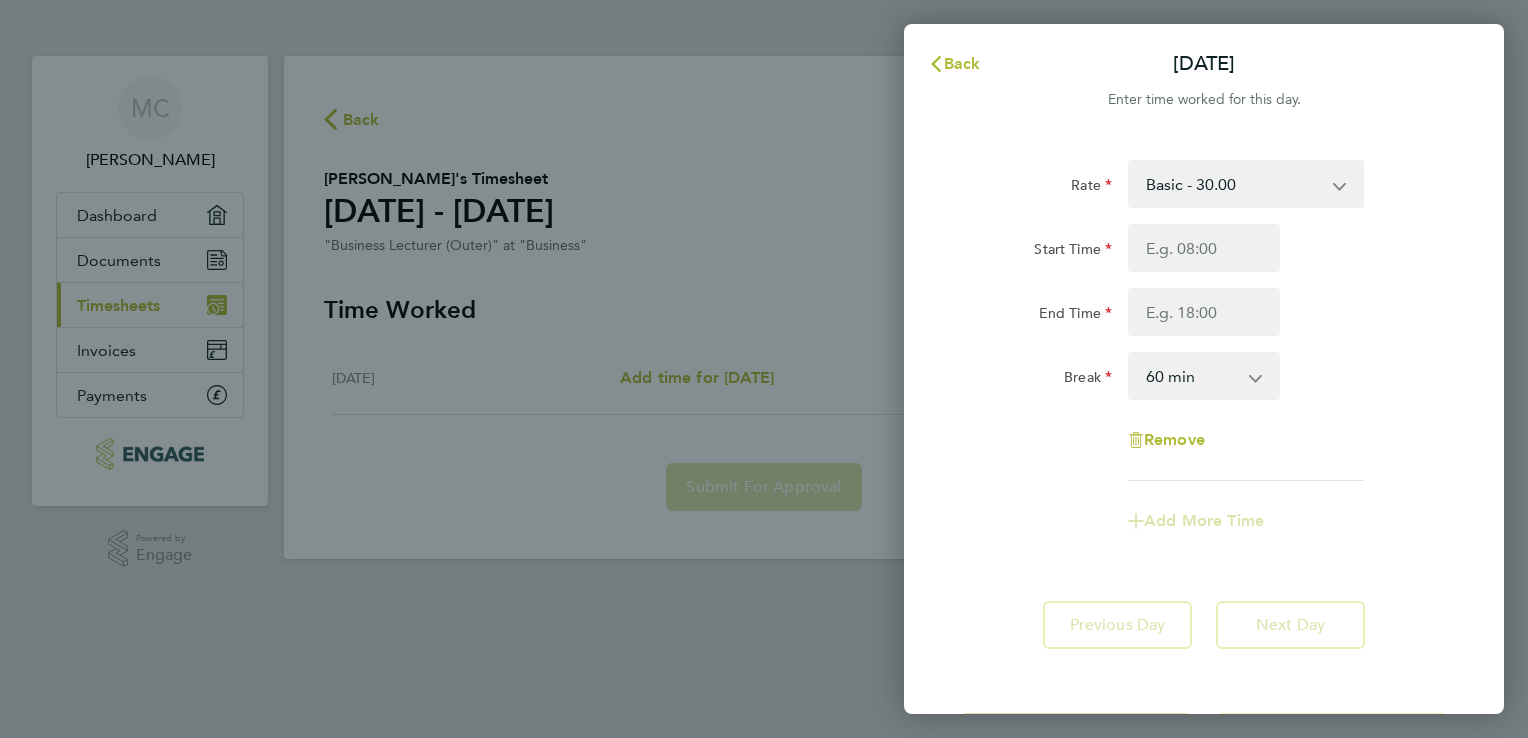 scroll, scrollTop: 85, scrollLeft: 0, axis: vertical 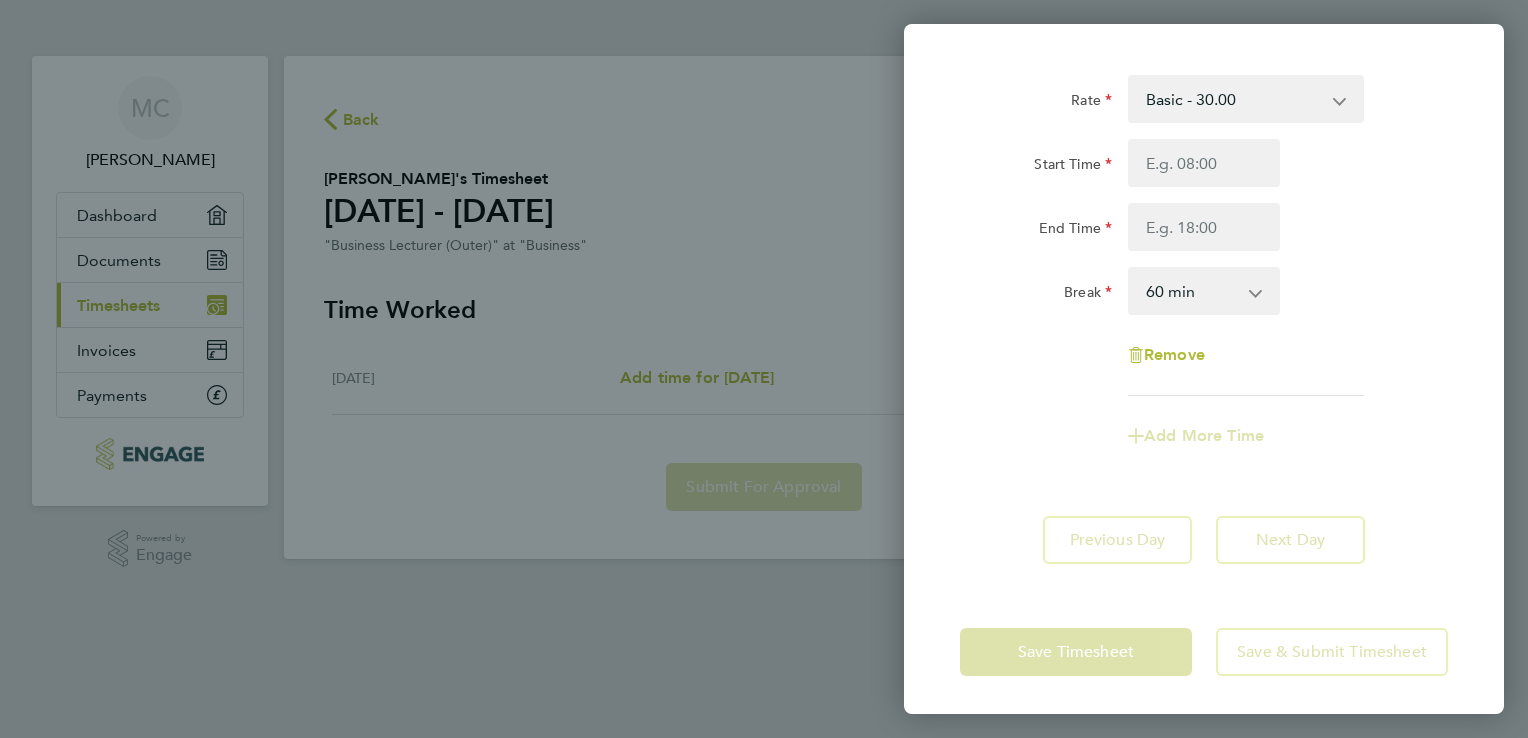 click on "Back  [DATE]   Enter time worked for this day.  Rate  Basic - 30.00
Start Time End Time Break  0 min   15 min   30 min   45 min   60 min   75 min   90 min
Remove
Add More Time   Previous Day   Next Day   Save Timesheet   Save & Submit Timesheet" 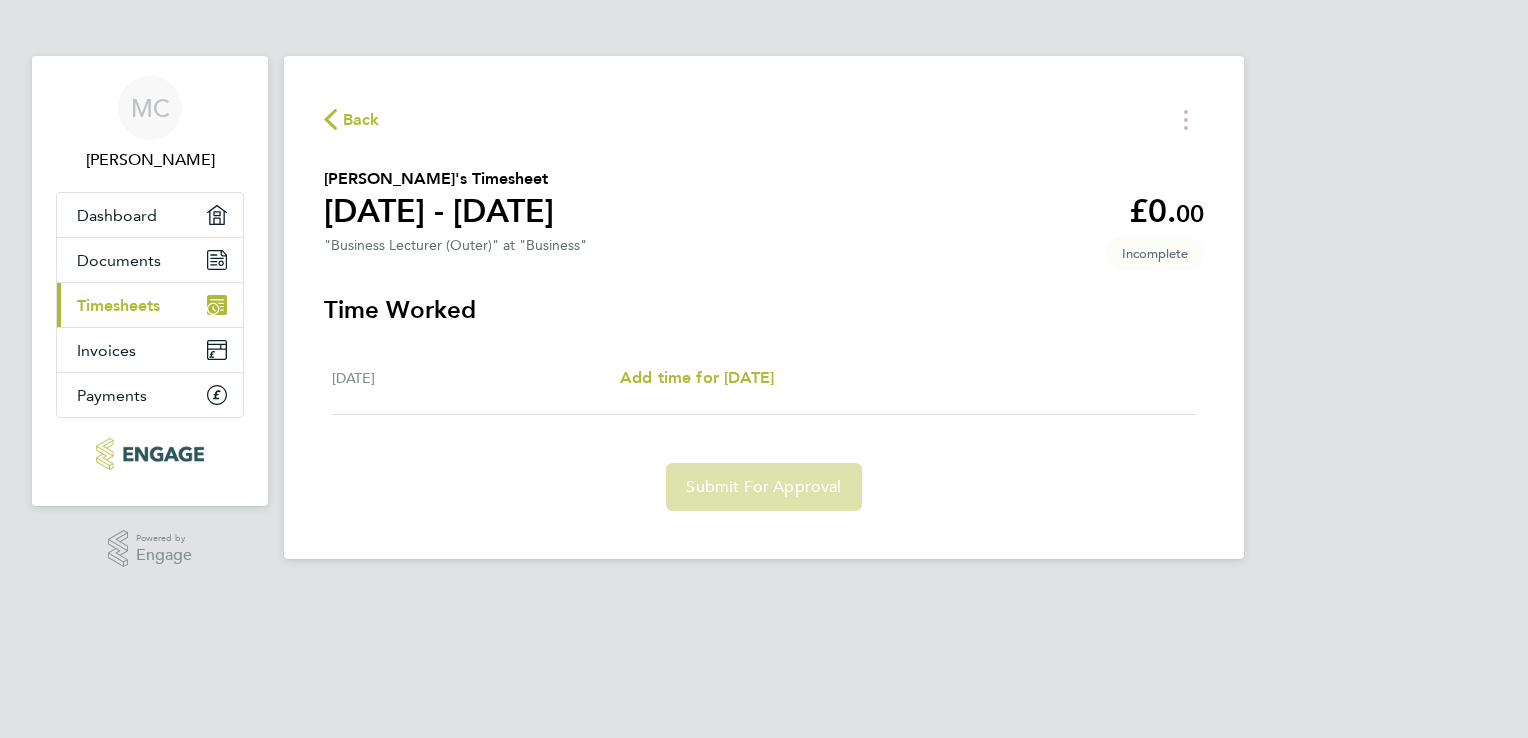 click on "Submit For Approval" 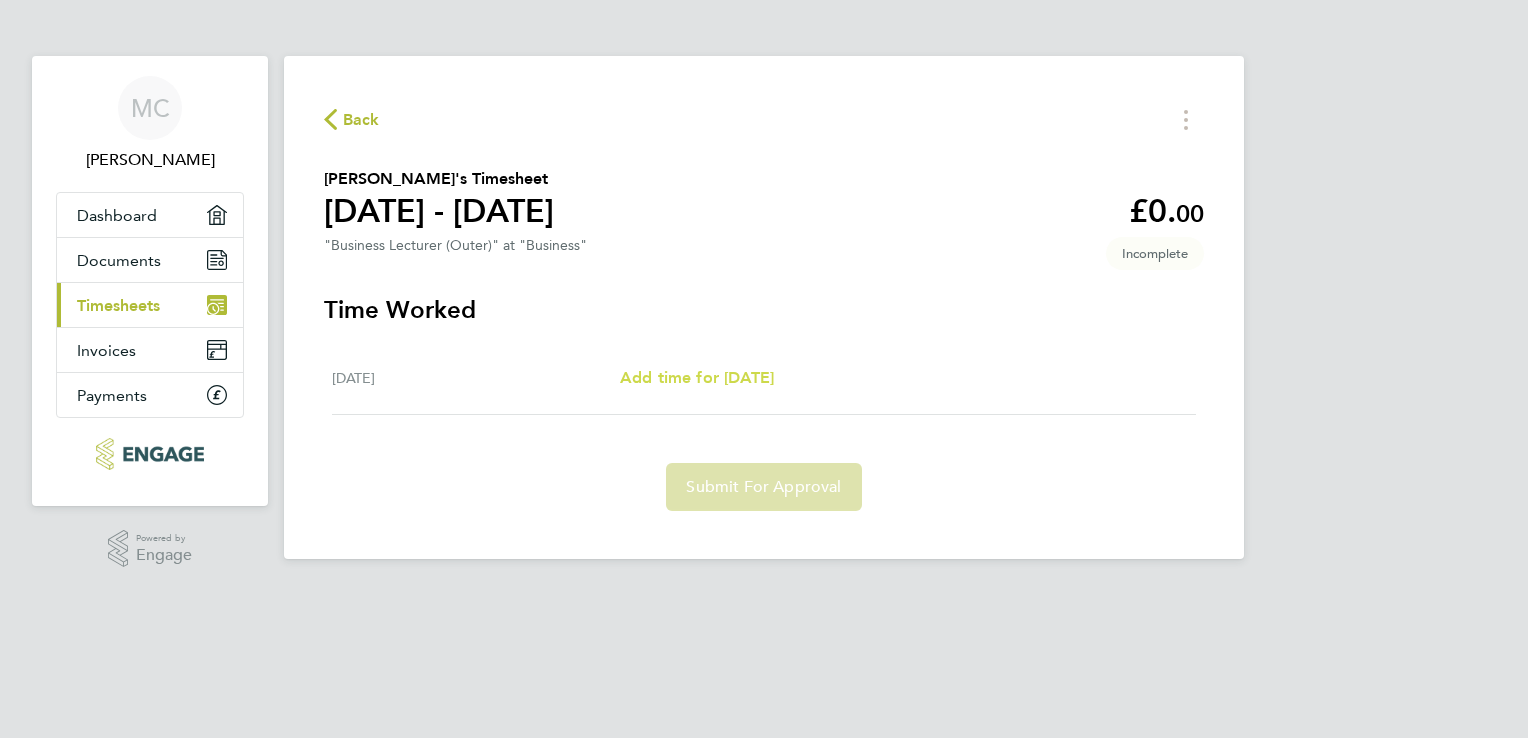 click on "Add time for [DATE]" at bounding box center (697, 377) 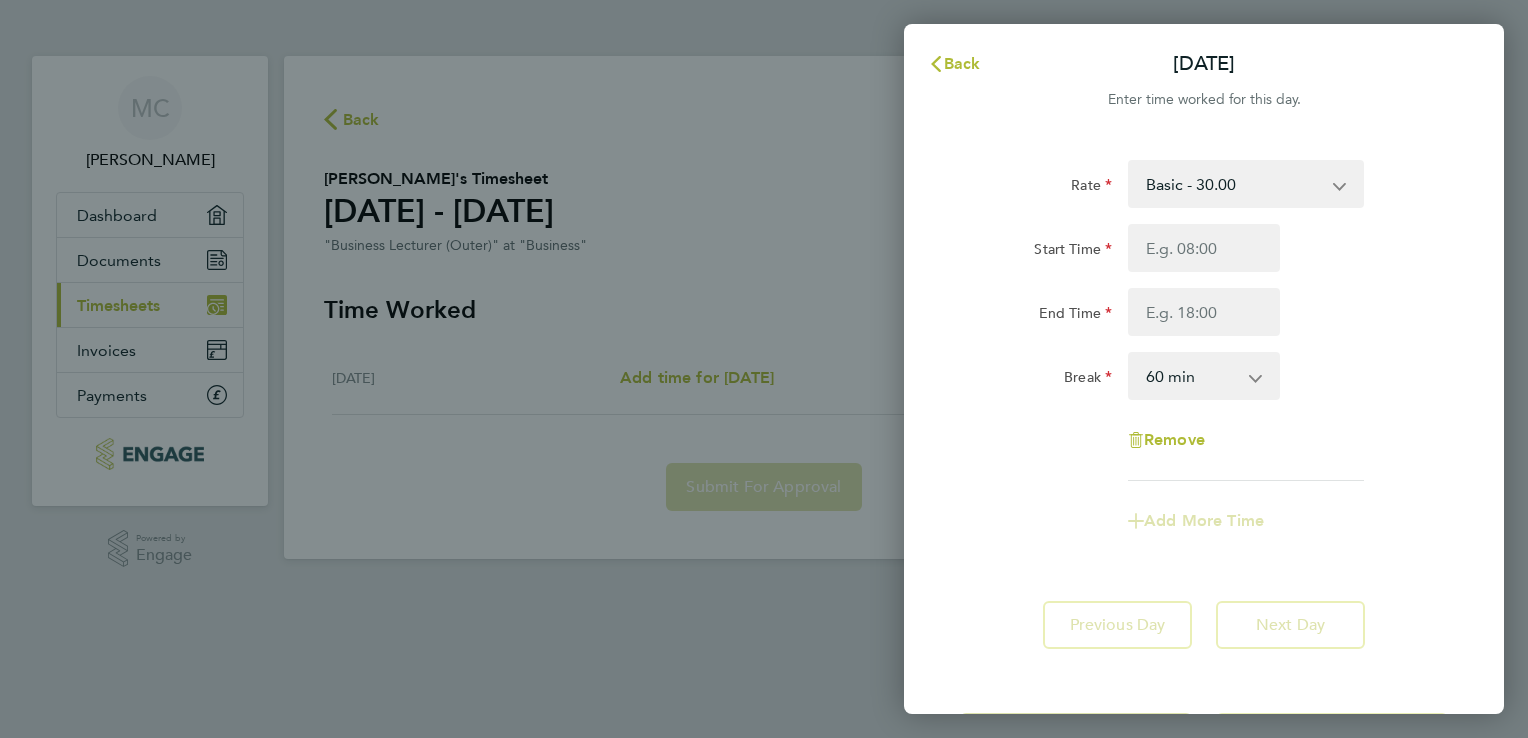 click on "Add More Time" 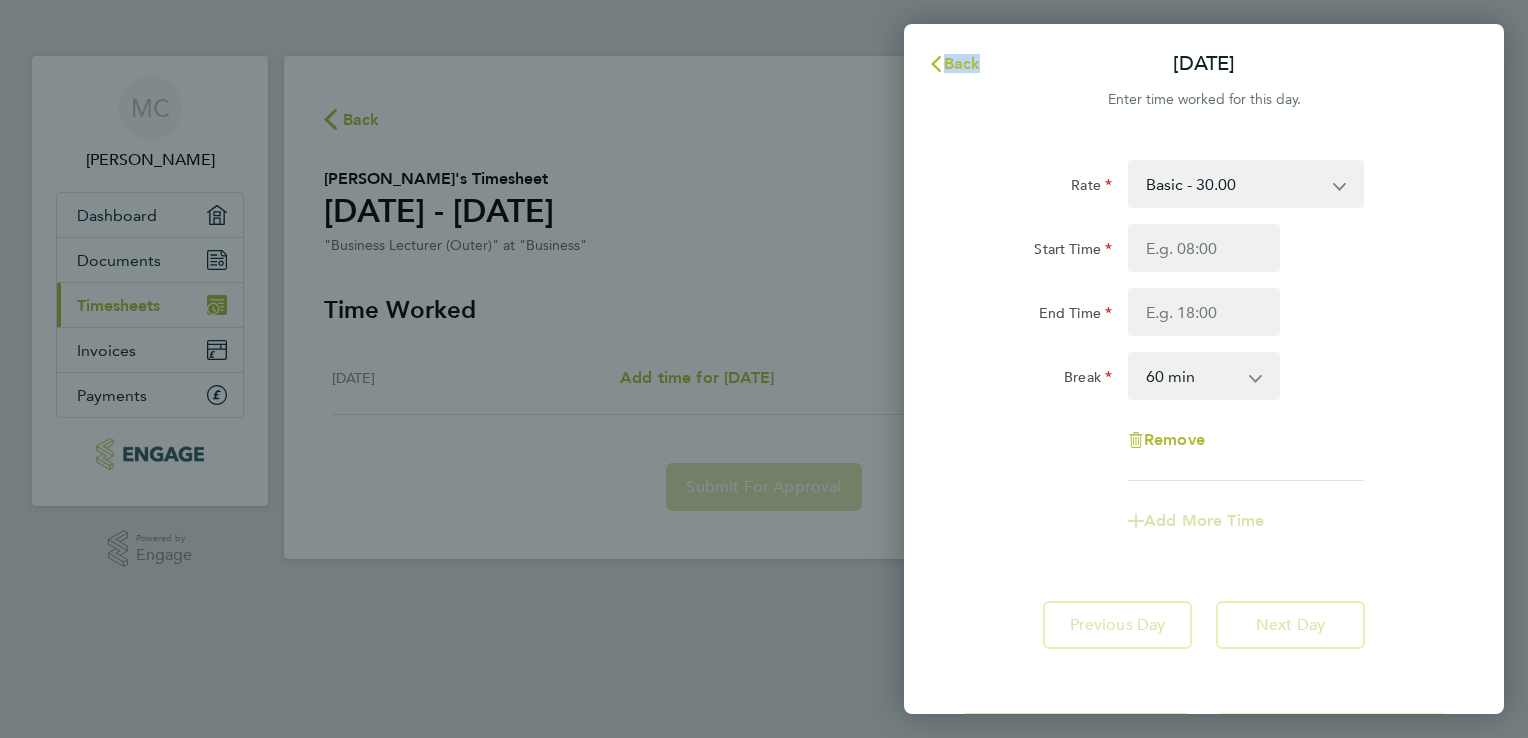 click on "Back  [DATE]   Enter time worked for this day.  Rate  Basic - 30.00
Start Time End Time Break  0 min   15 min   30 min   45 min   60 min   75 min   90 min
Remove
Add More Time   Previous Day   Next Day   Save Timesheet   Save & Submit Timesheet" 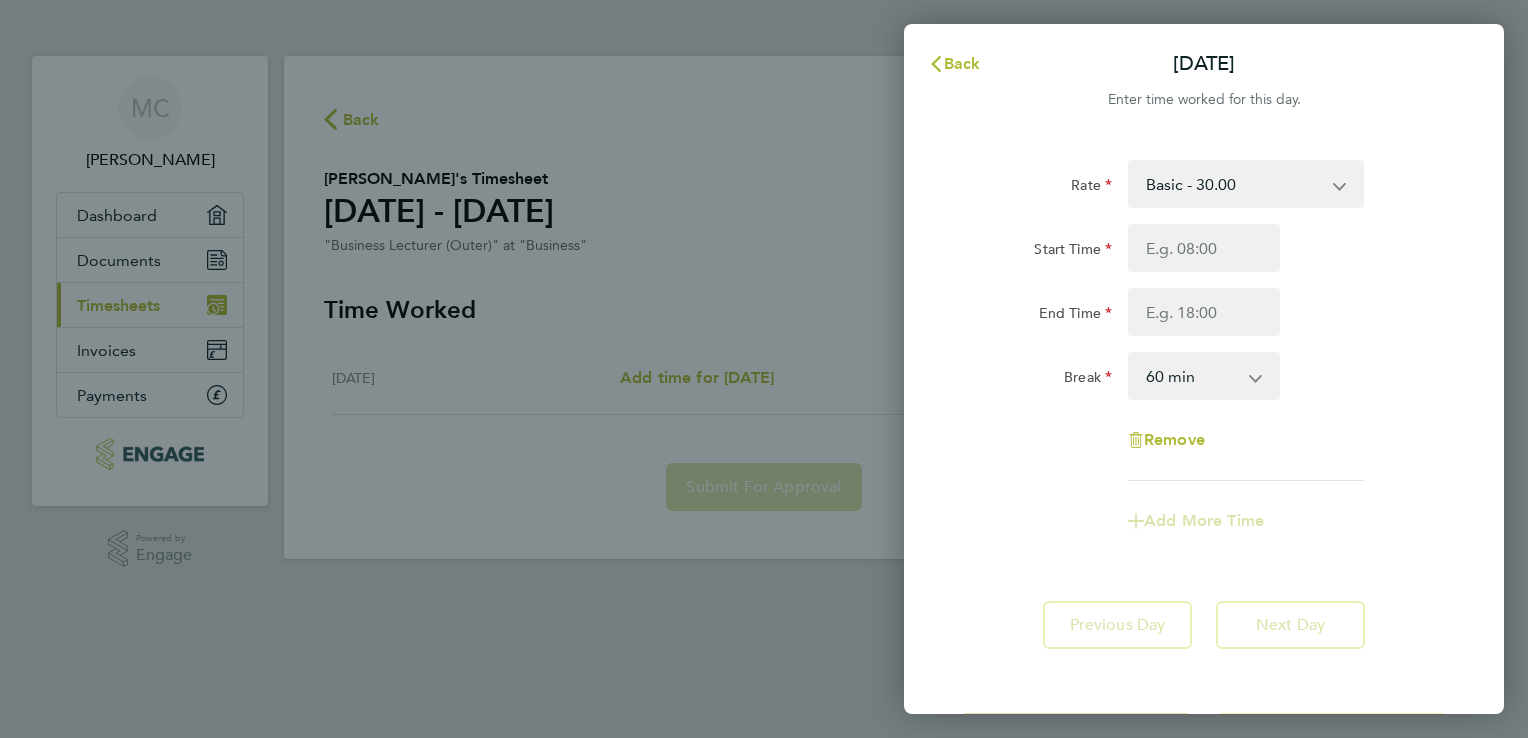 drag, startPoint x: 810, startPoint y: 648, endPoint x: 1109, endPoint y: 388, distance: 396.23352 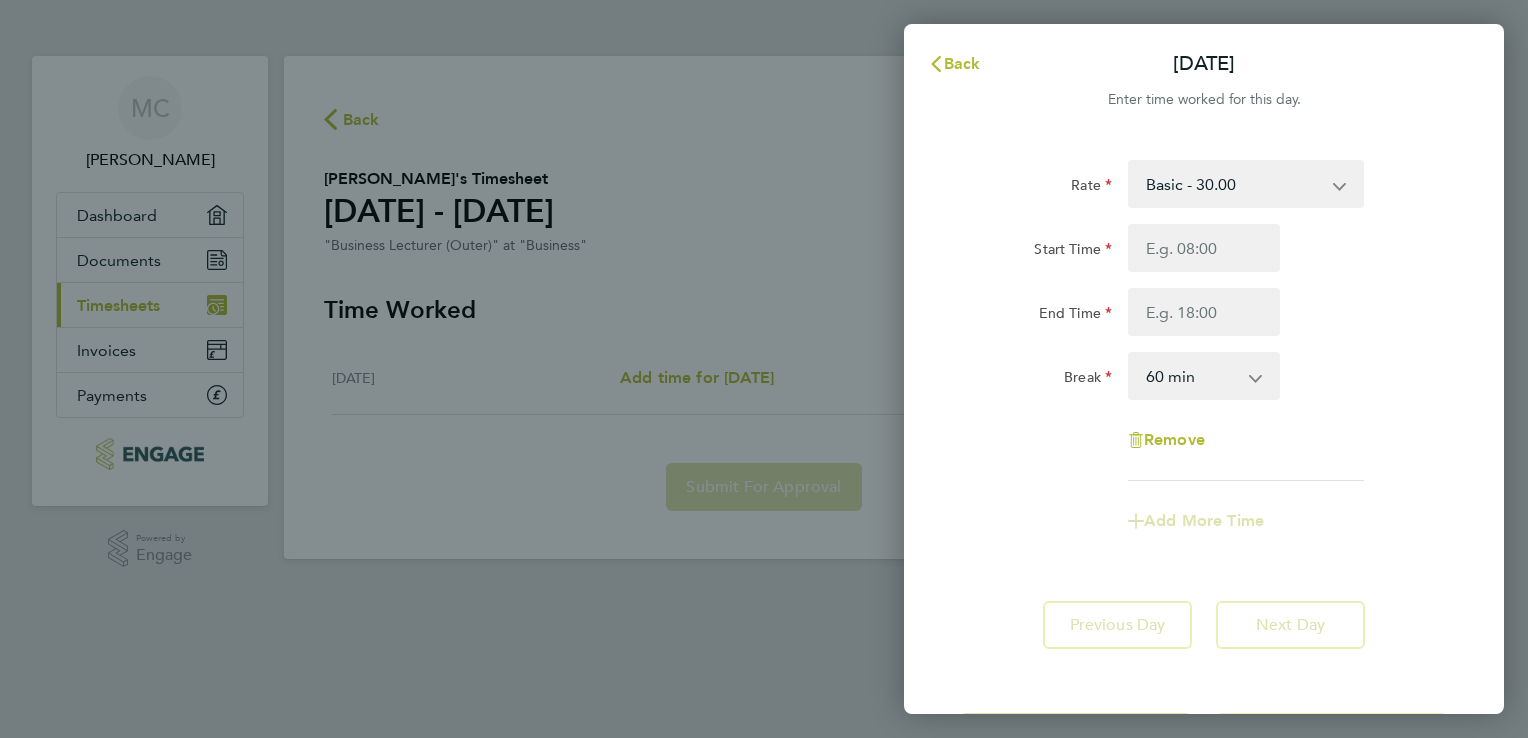 click on "Save & Submit Timesheet" 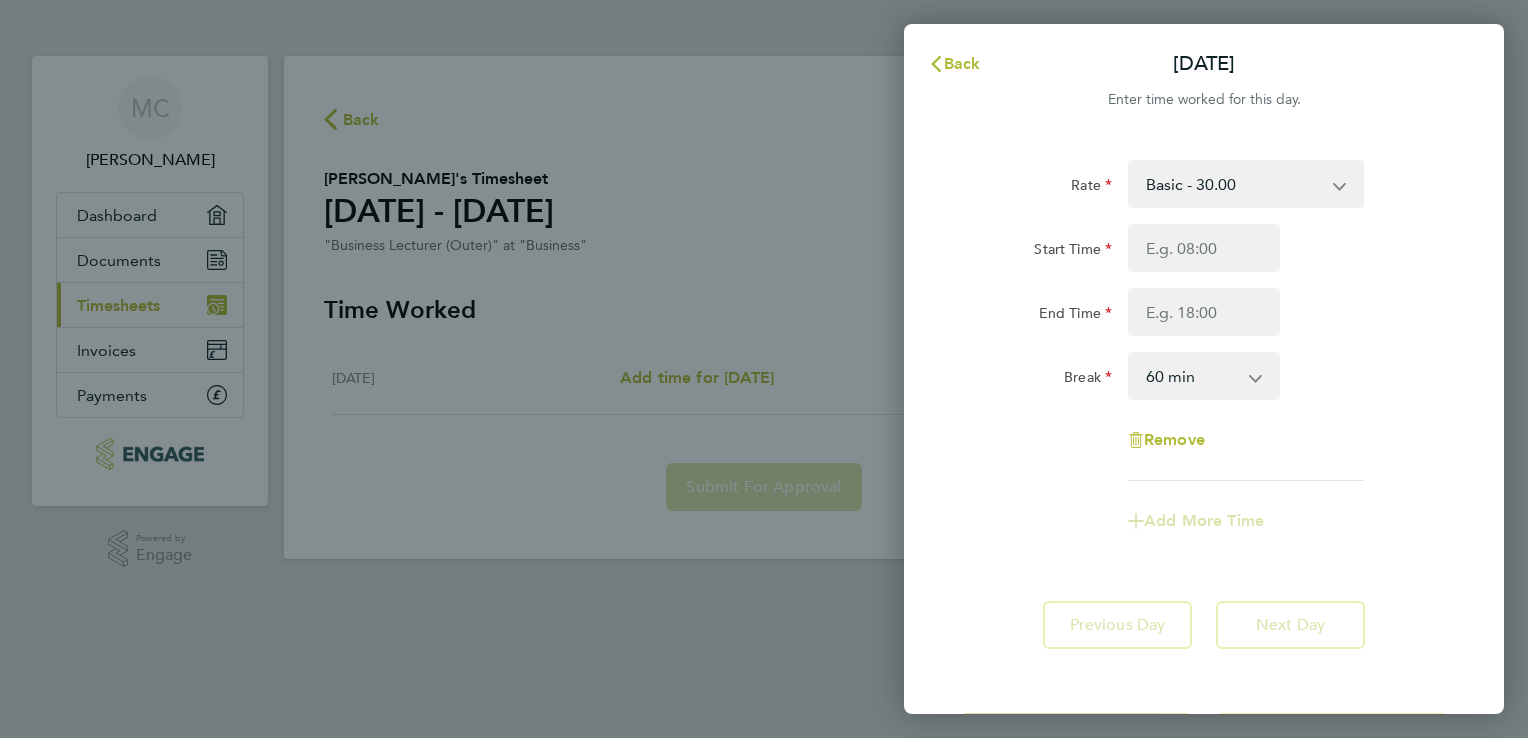 click on "Save & Submit Timesheet" 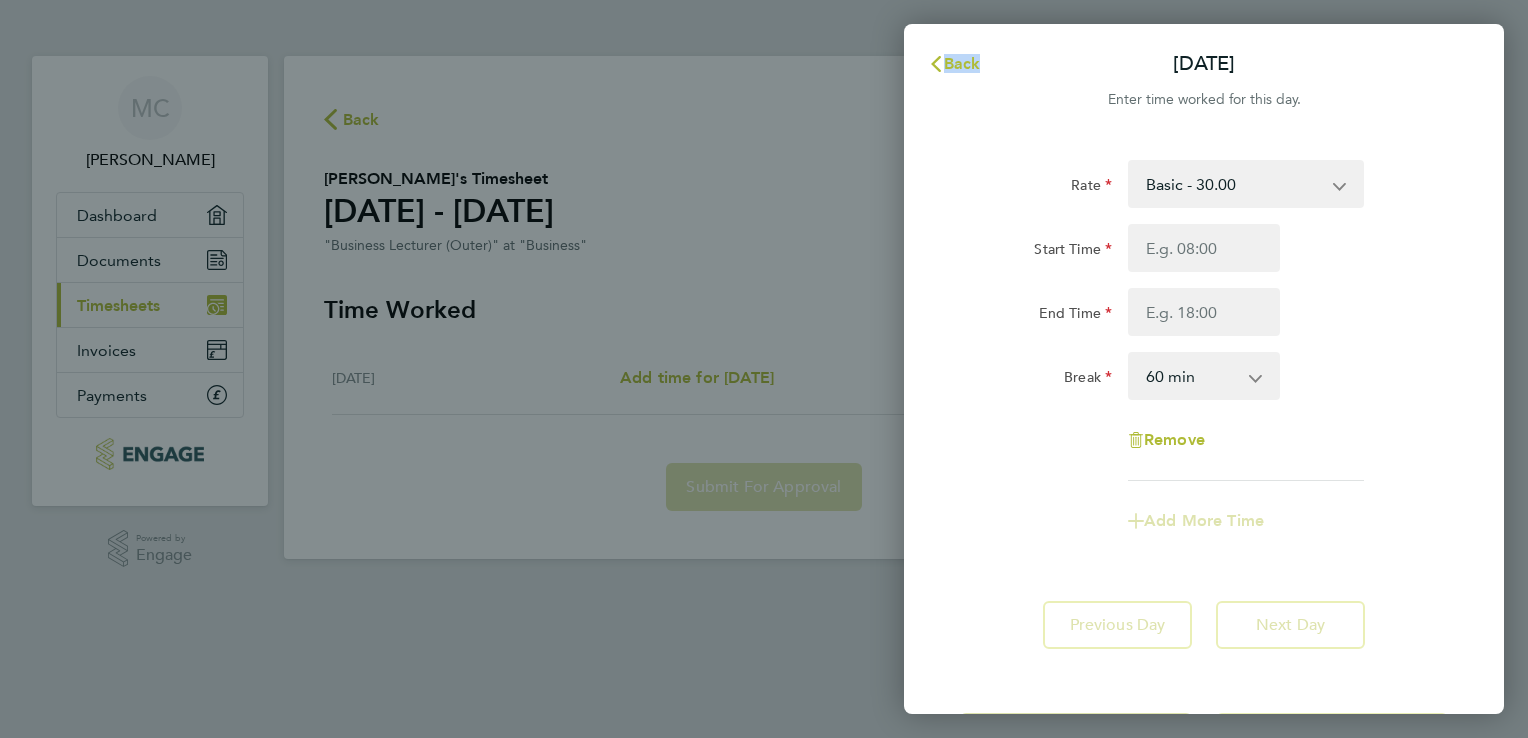 click on "Back  [DATE]   Enter time worked for this day.  Rate  Basic - 30.00
Start Time End Time Break  0 min   15 min   30 min   45 min   60 min   75 min   90 min
Remove
Add More Time   Previous Day   Next Day   Save Timesheet   Save & Submit Timesheet" 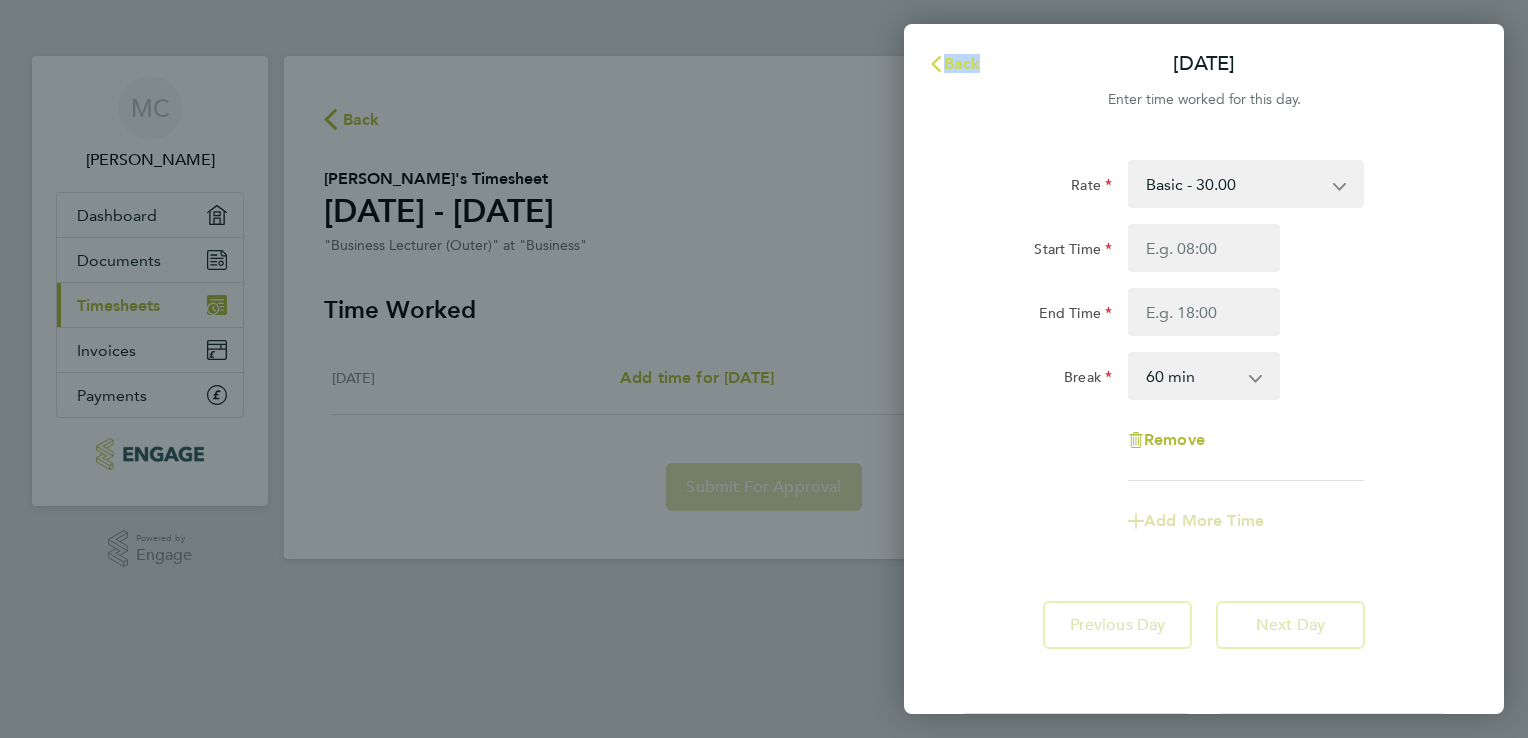 click on "Back" 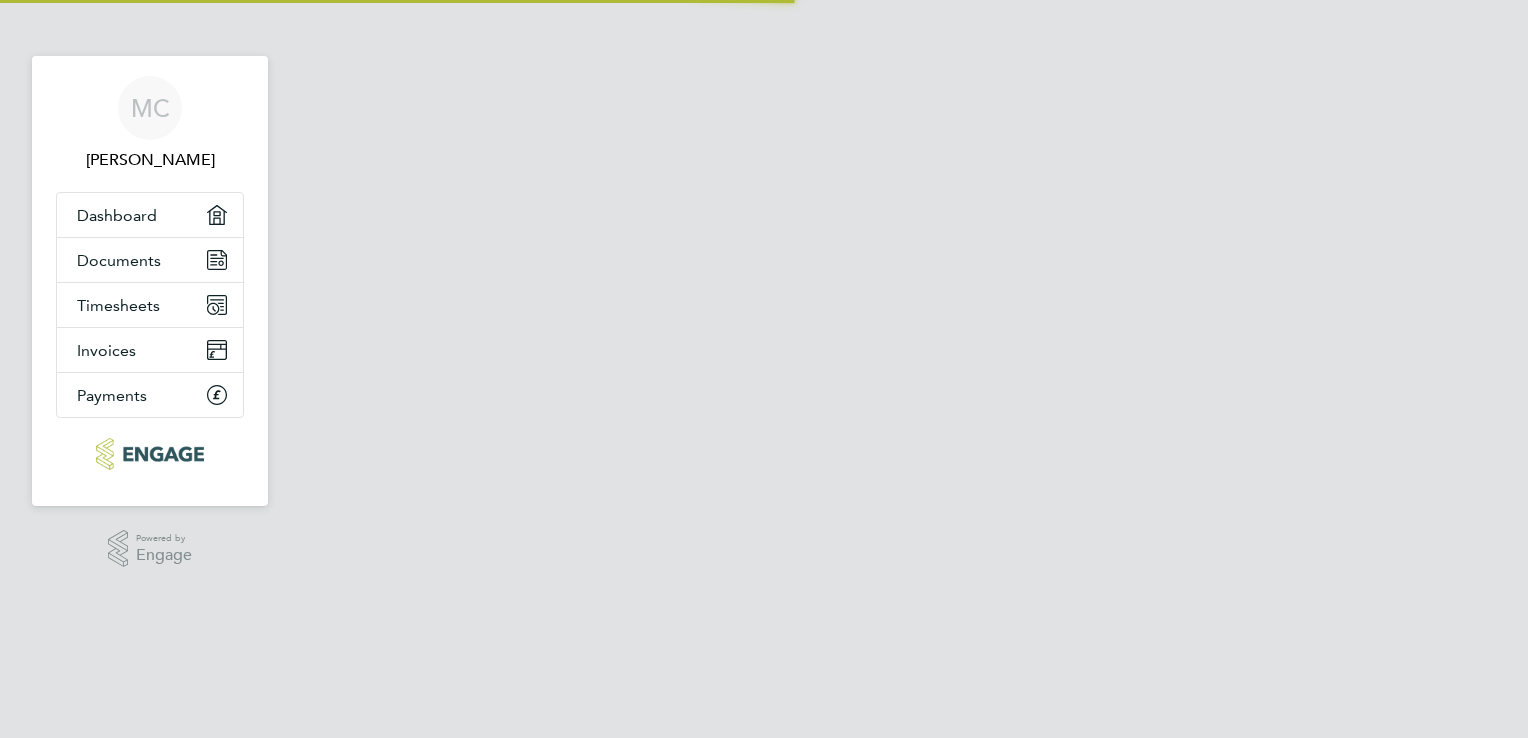 scroll, scrollTop: 0, scrollLeft: 0, axis: both 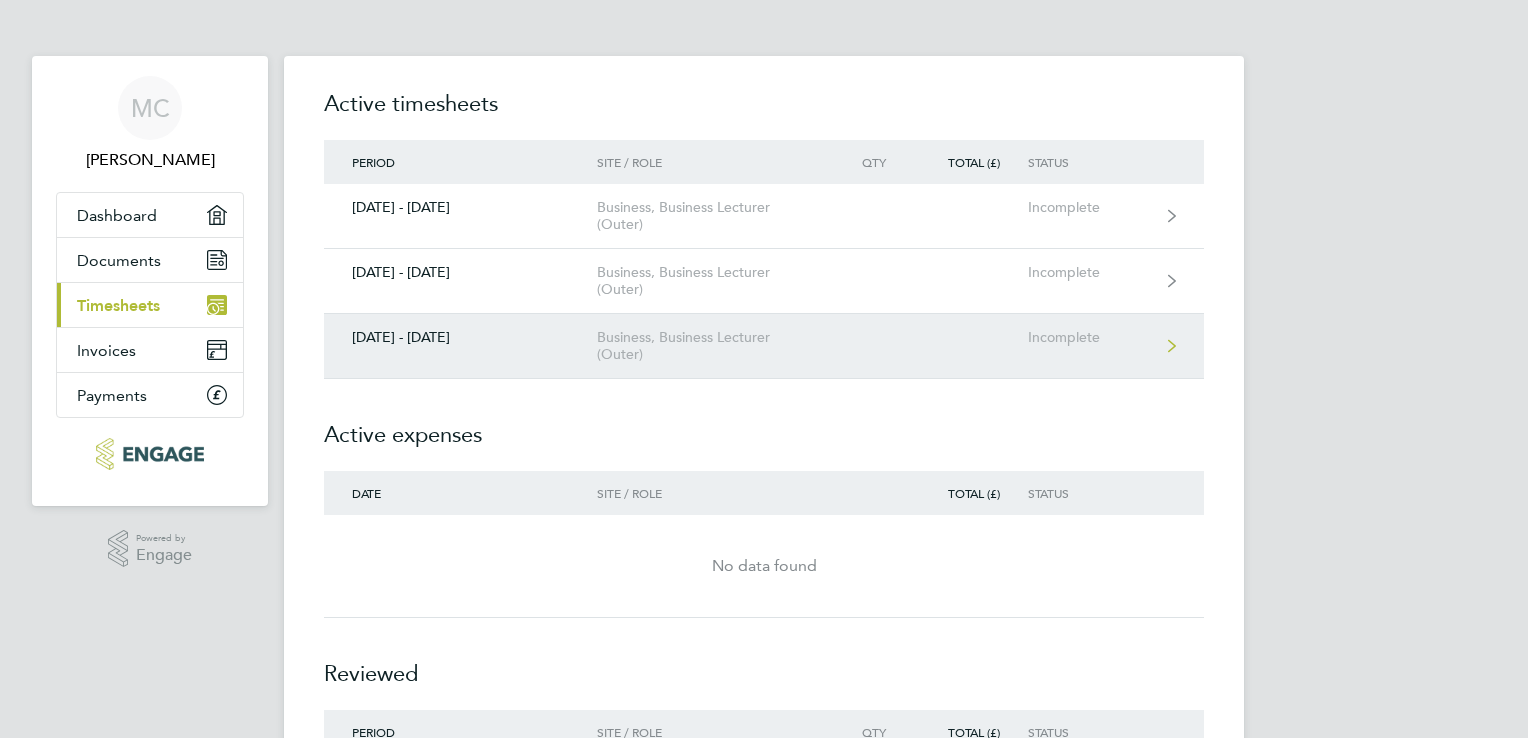 click on "Incomplete" 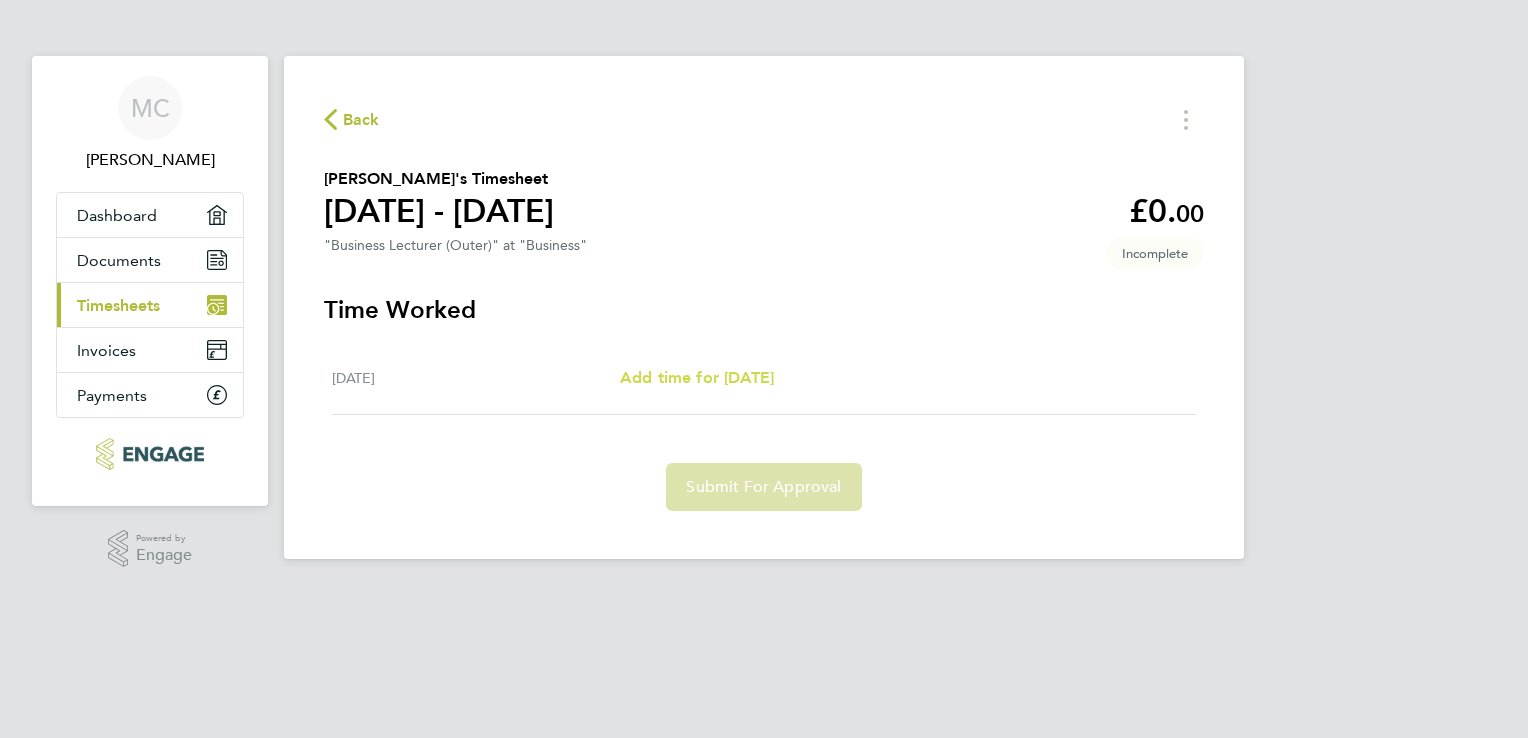 click on "Add time for Mon 07 Jul" at bounding box center [697, 377] 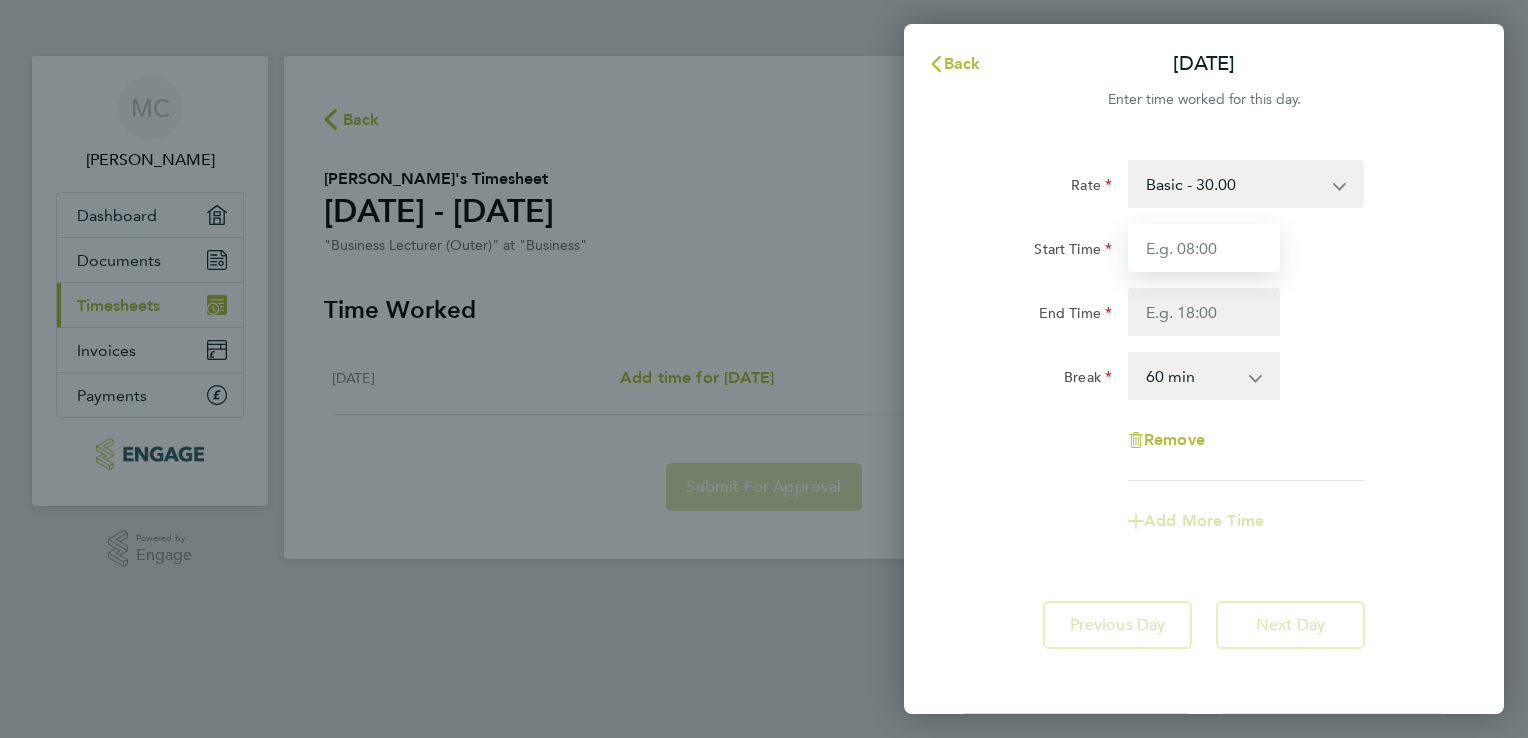 click on "Start Time" at bounding box center (1204, 248) 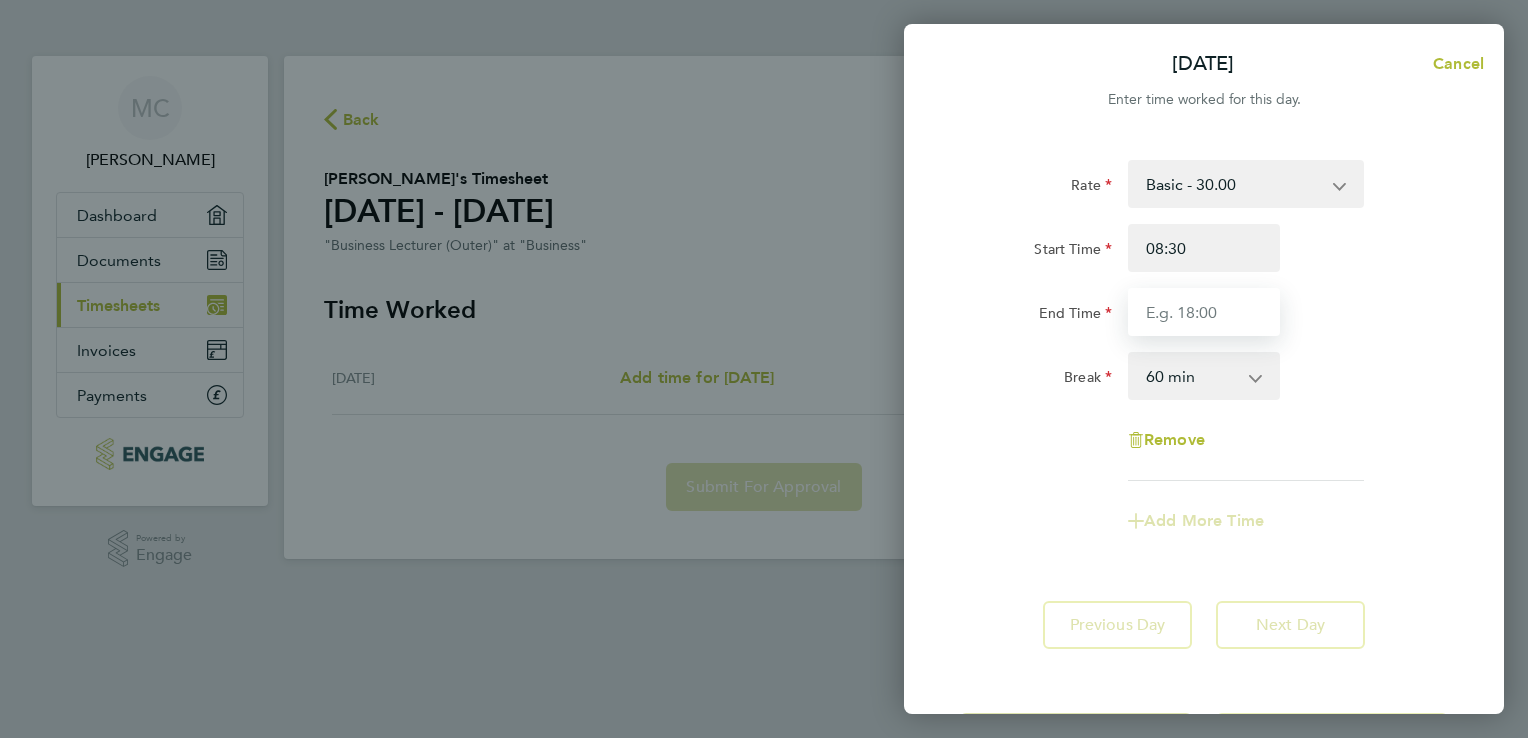 click on "End Time" at bounding box center [1204, 312] 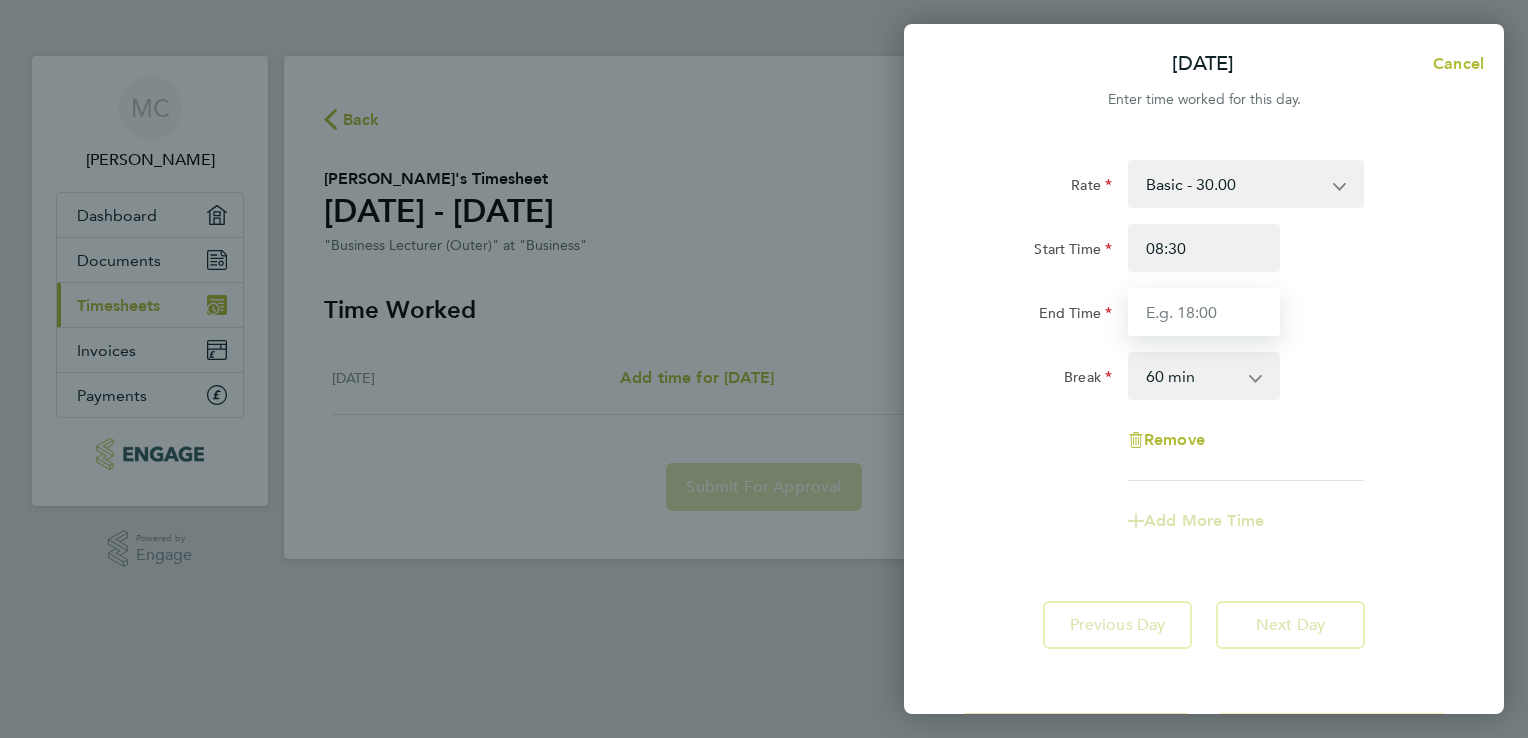 type on "17:00" 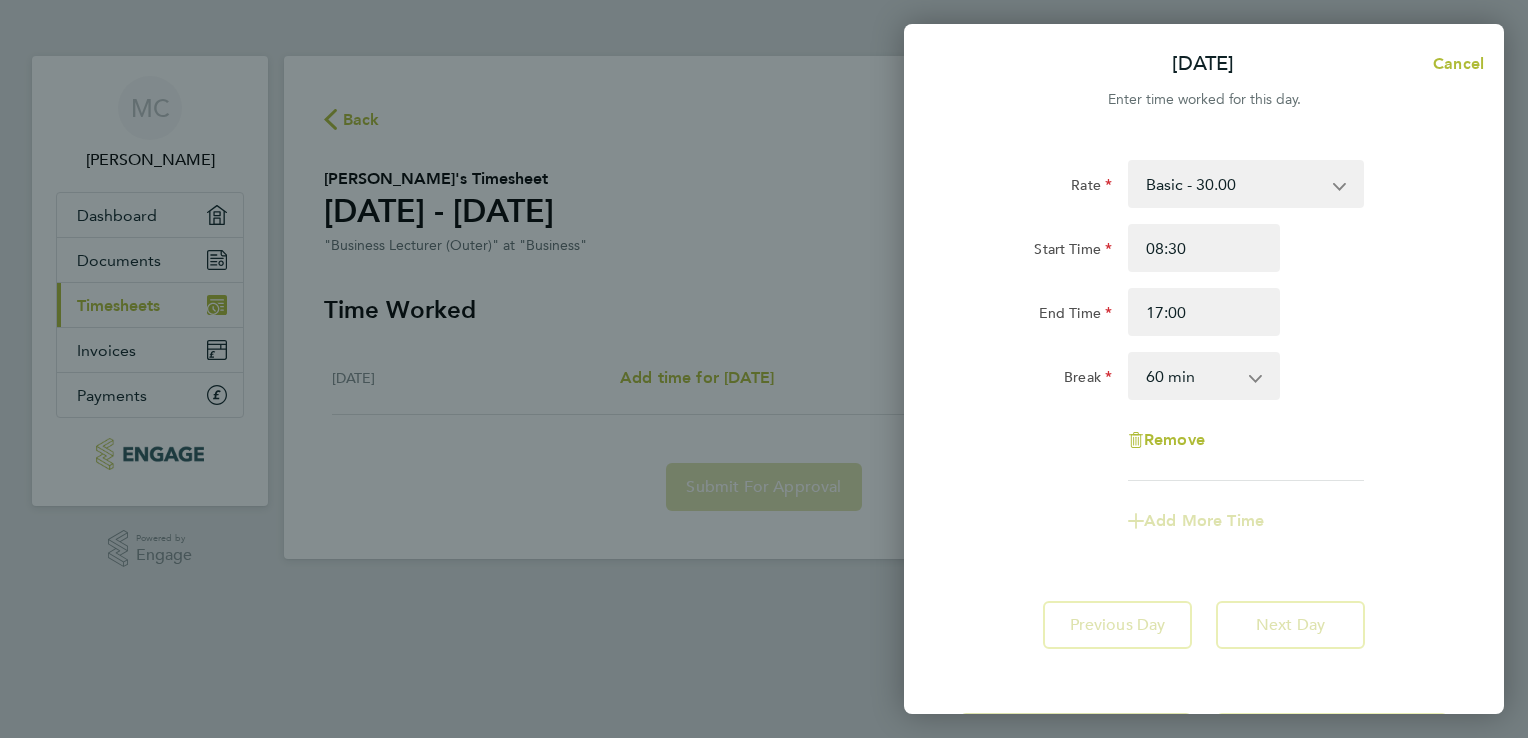 click on "Mon 07 Jul  Cancel  Enter time worked for this day.  Rate  Basic - 30.00
Start Time 08:30 End Time 17:00 Break  0 min   15 min   30 min   45 min   60 min   75 min   90 min
Remove
Add More Time   Previous Day   Next Day   Save Timesheet   Save & Submit Timesheet" 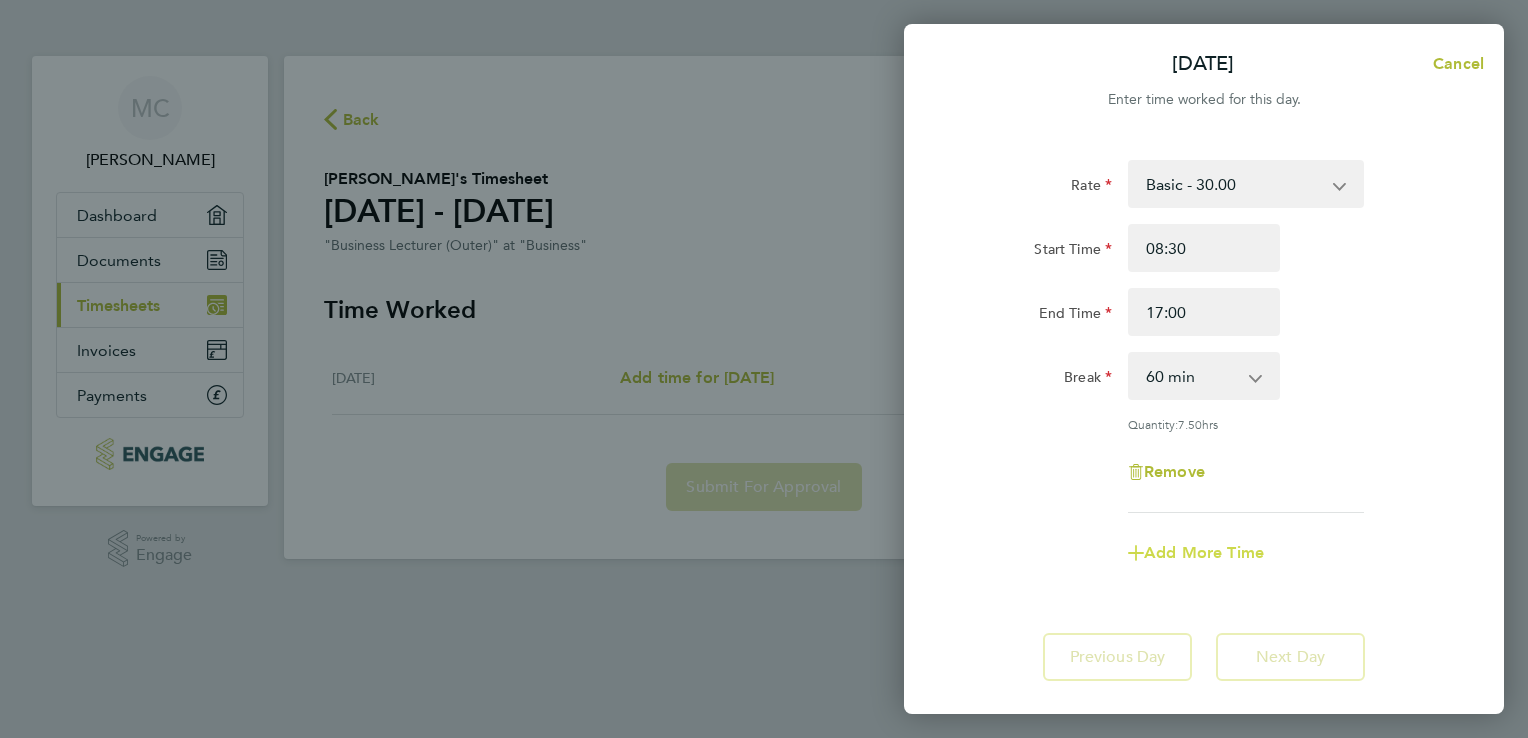 click on "Add More Time" 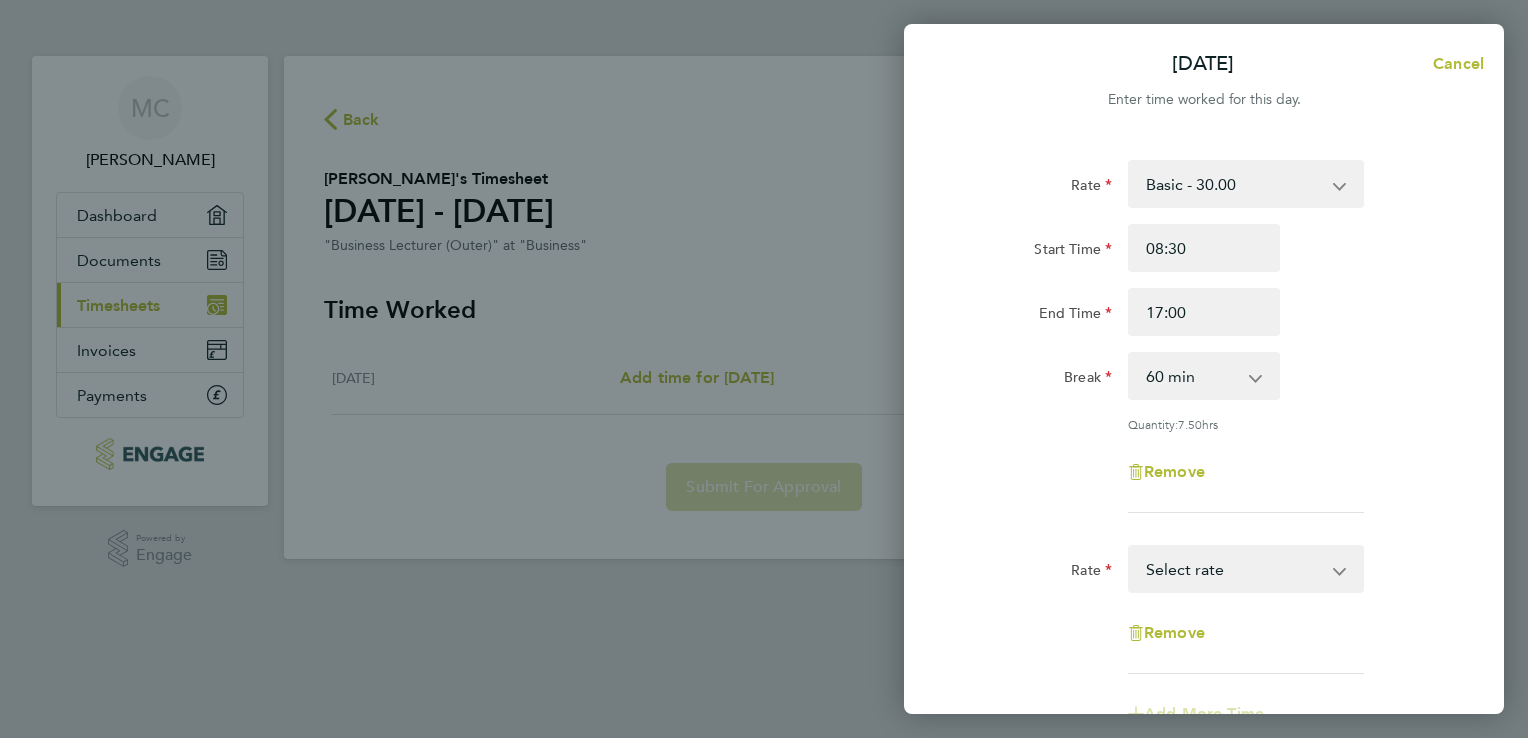 click on "Add More Time" 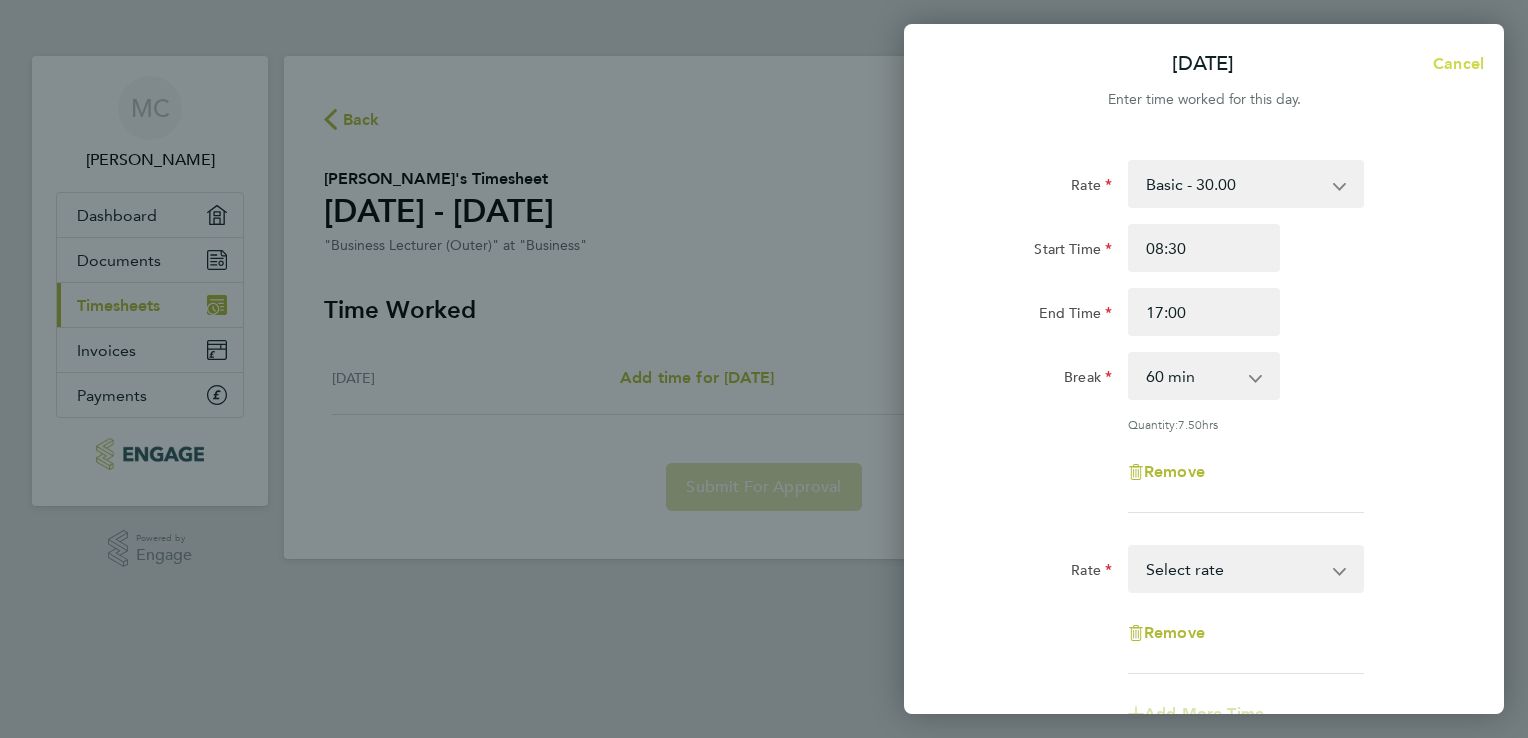 click on "Cancel" 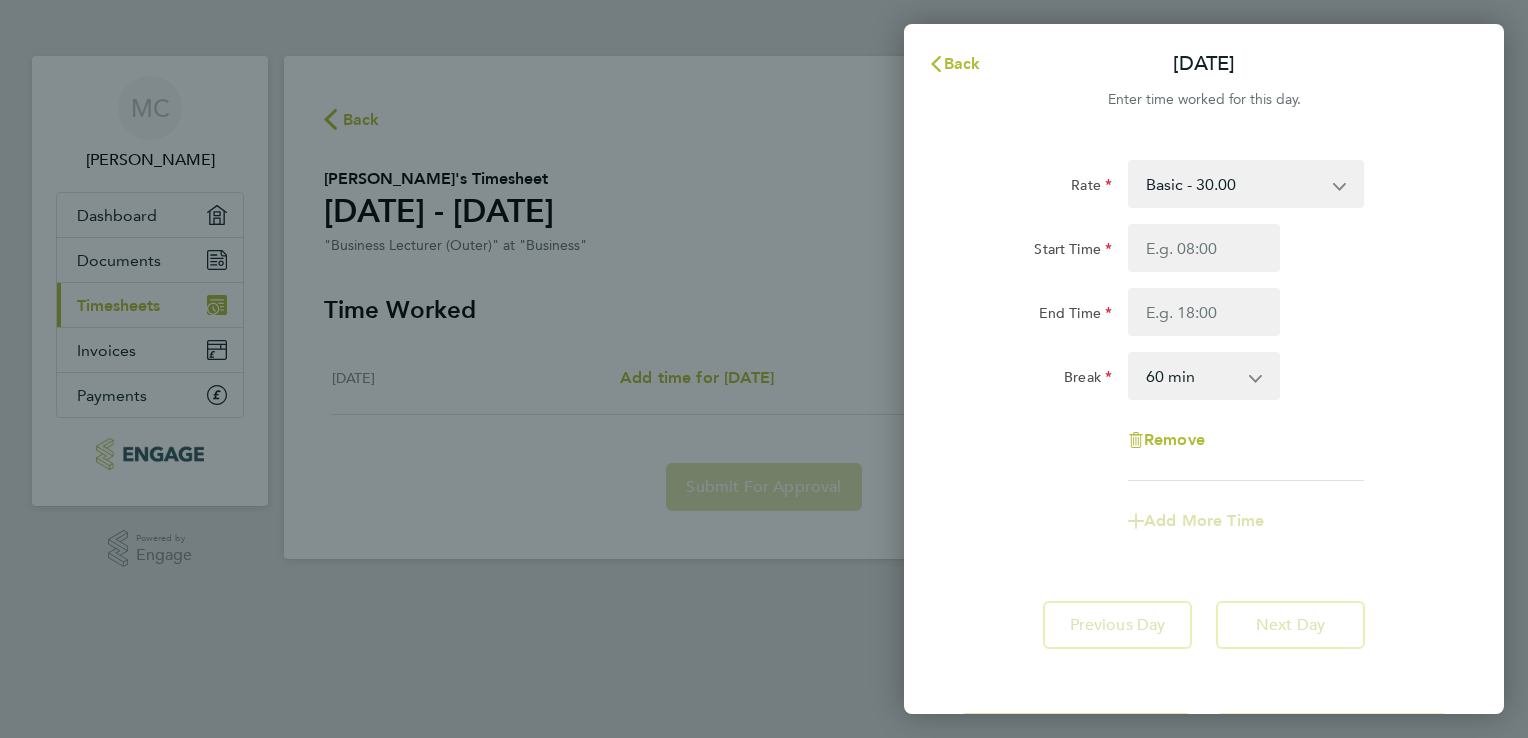 click on "Save Timesheet   Save & Submit Timesheet" 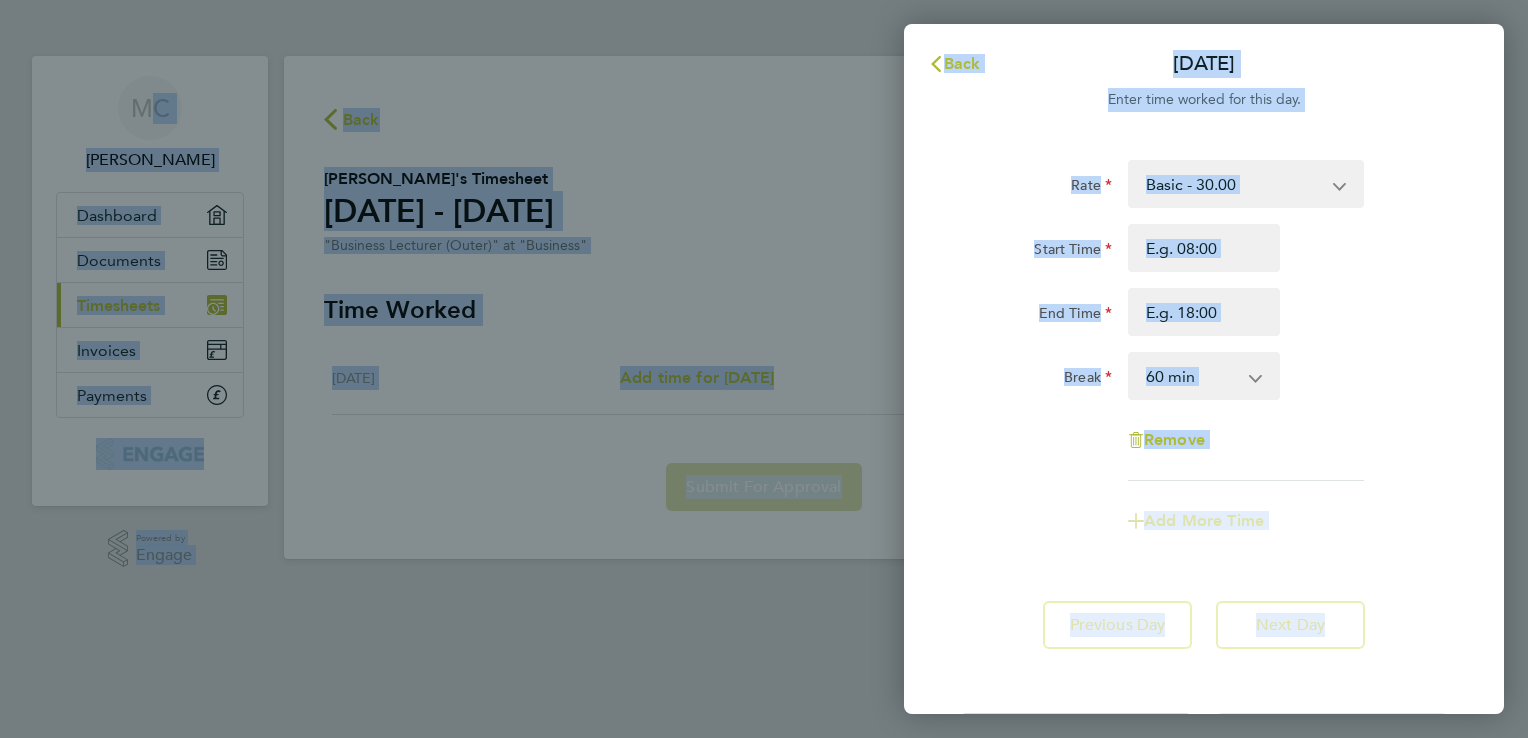 drag, startPoint x: 1052, startPoint y: 714, endPoint x: 1057, endPoint y: 746, distance: 32.38827 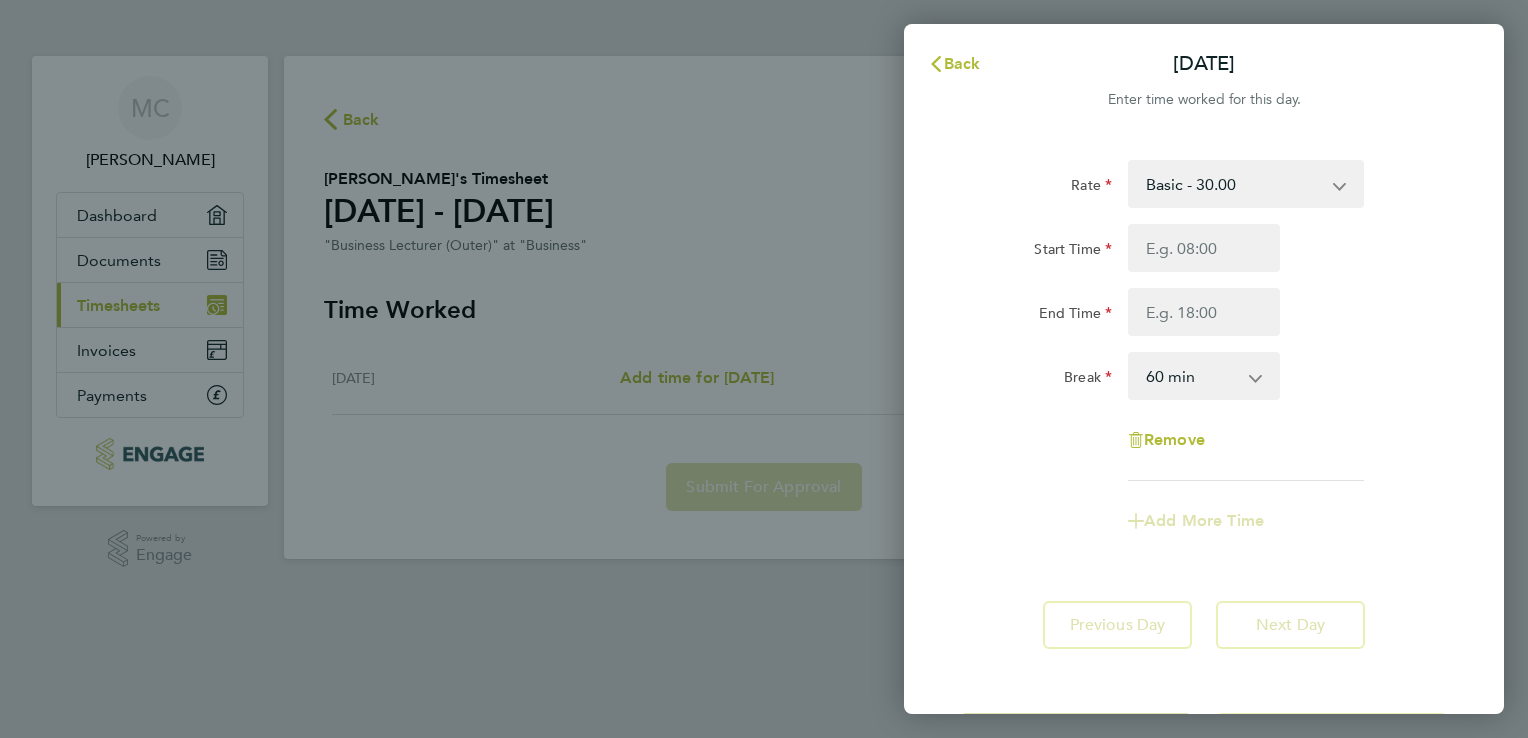 click on "Add More Time" 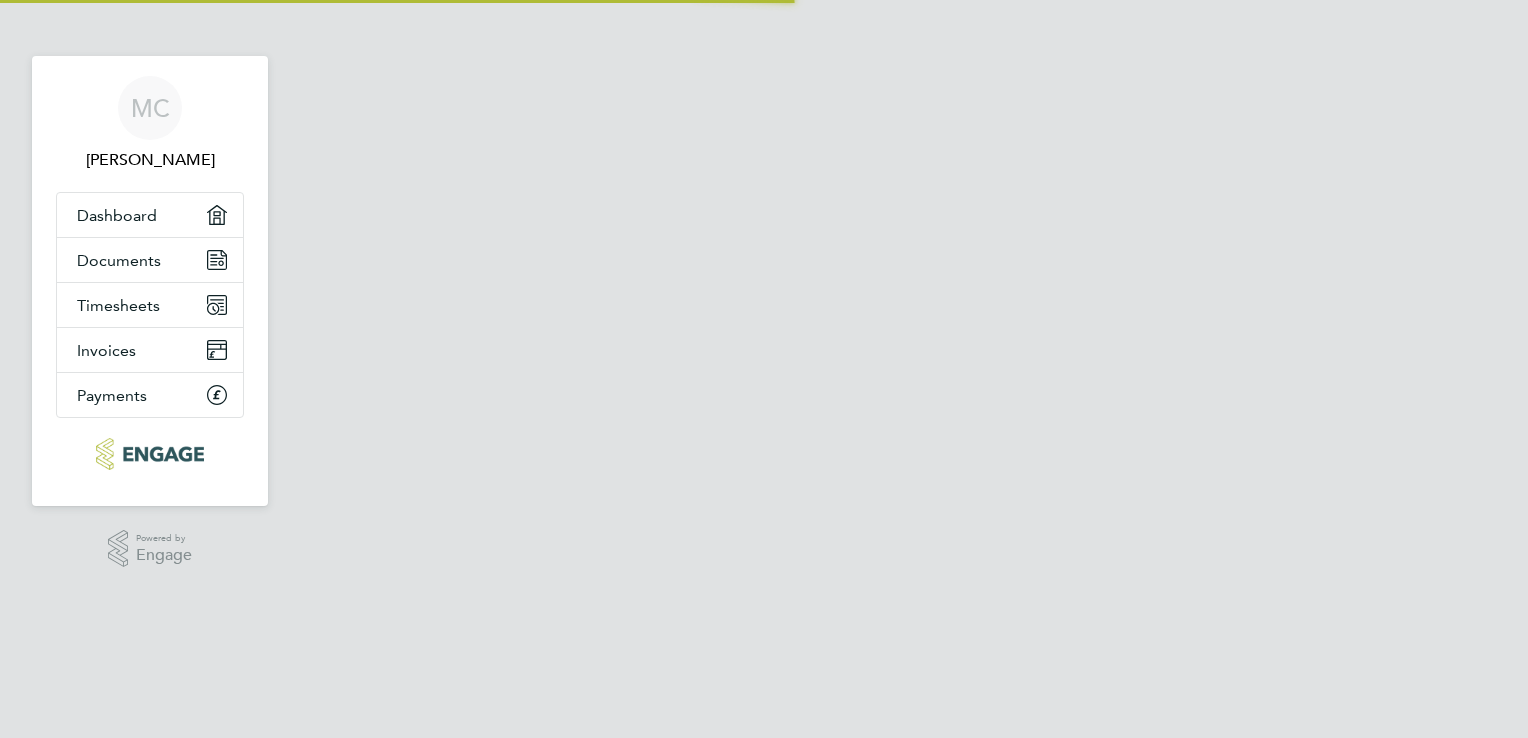 scroll, scrollTop: 0, scrollLeft: 0, axis: both 